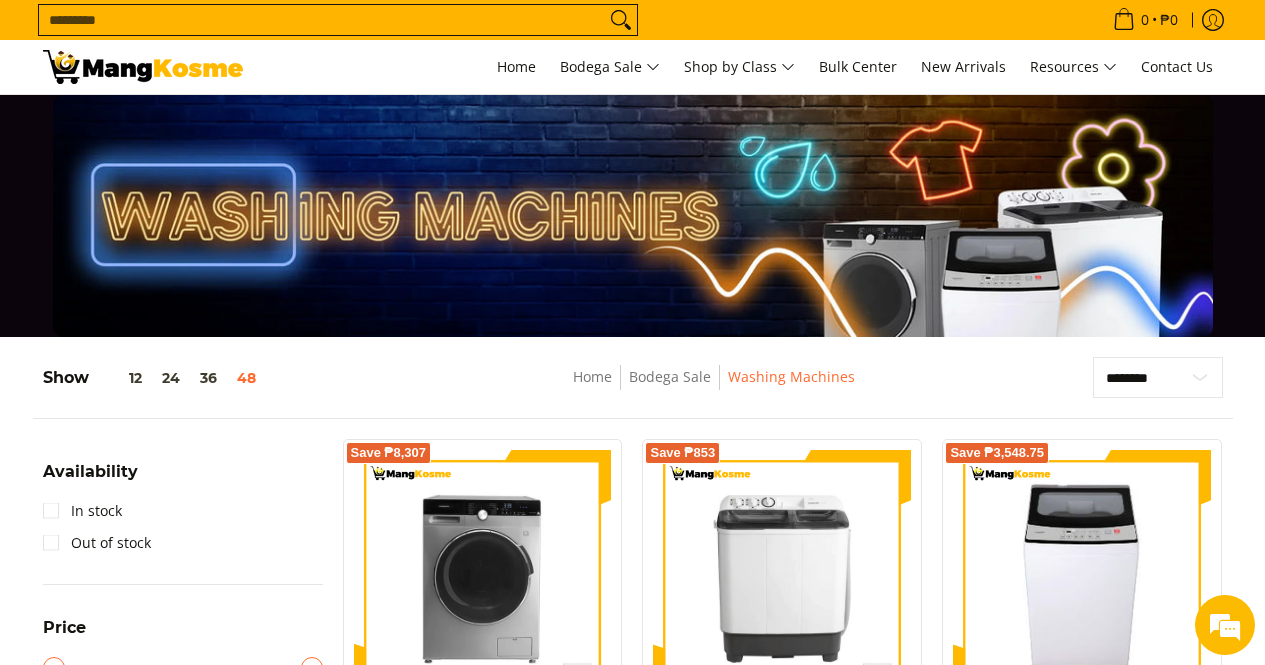 scroll, scrollTop: 346, scrollLeft: 0, axis: vertical 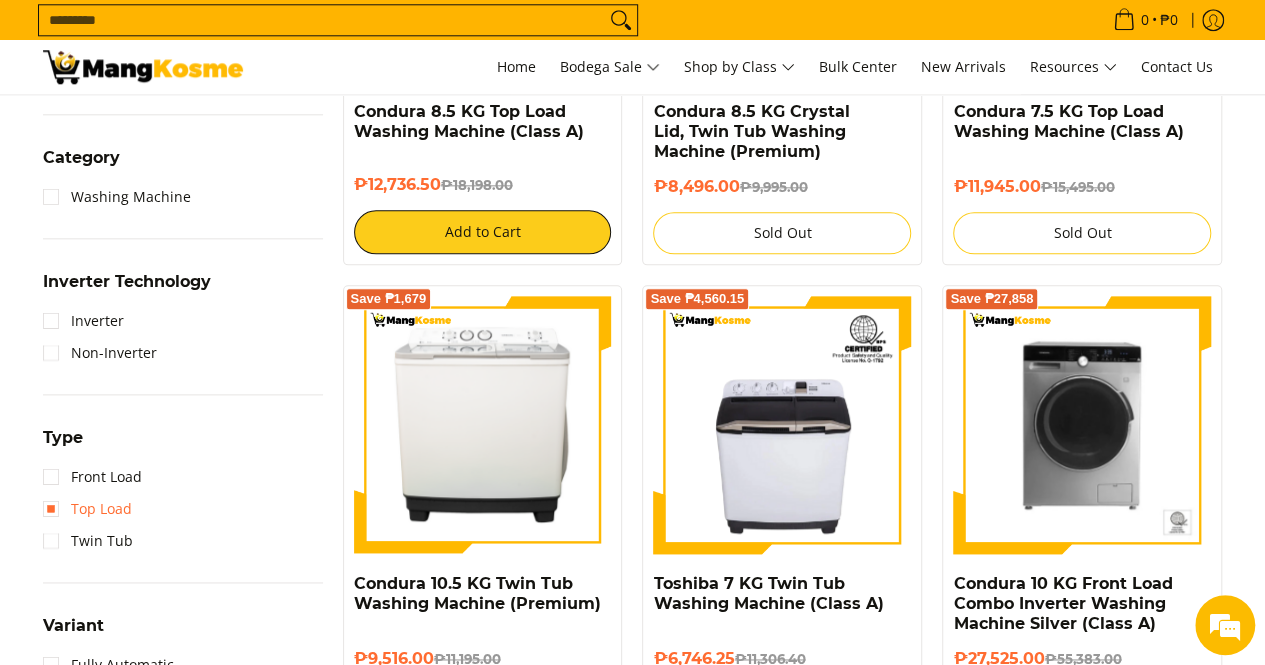 click on "Top Load" at bounding box center [87, 509] 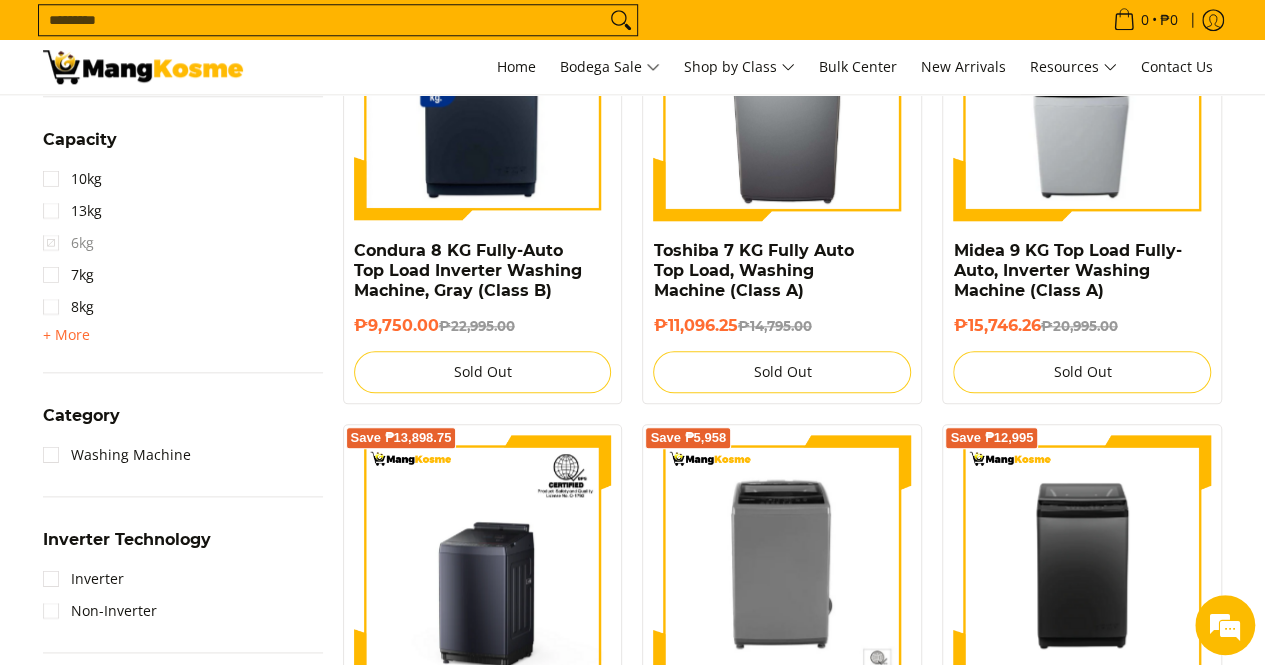 scroll, scrollTop: 1061, scrollLeft: 0, axis: vertical 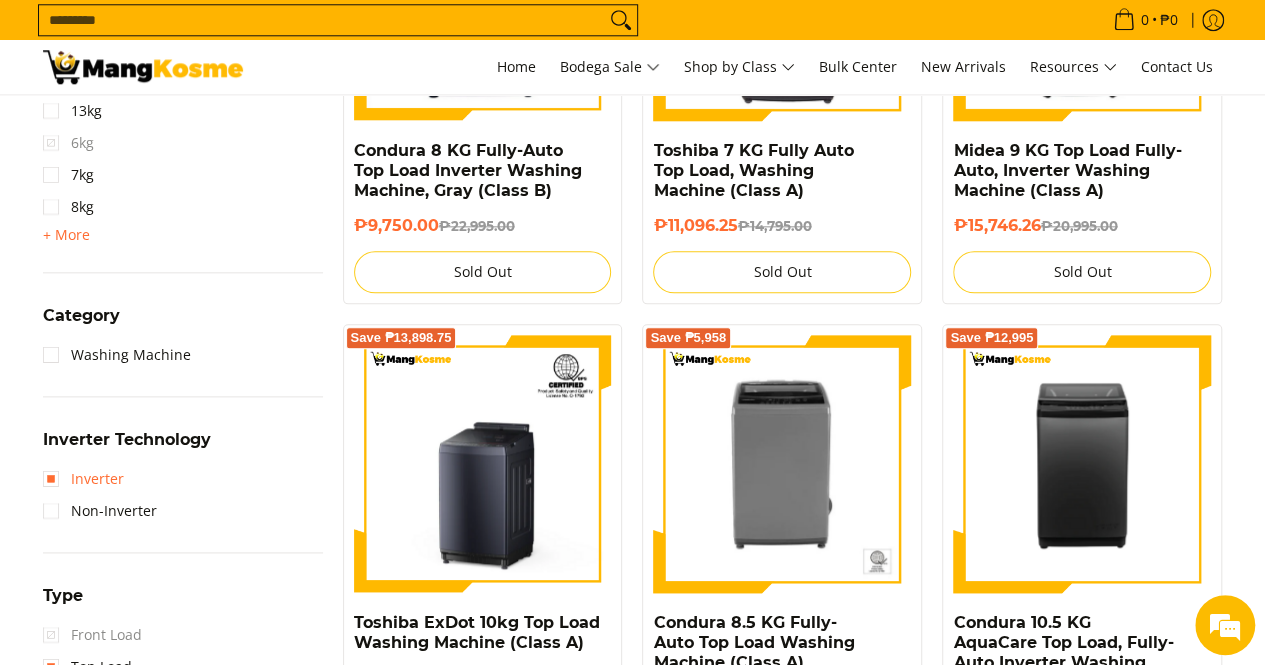 click on "Inverter" at bounding box center [83, 479] 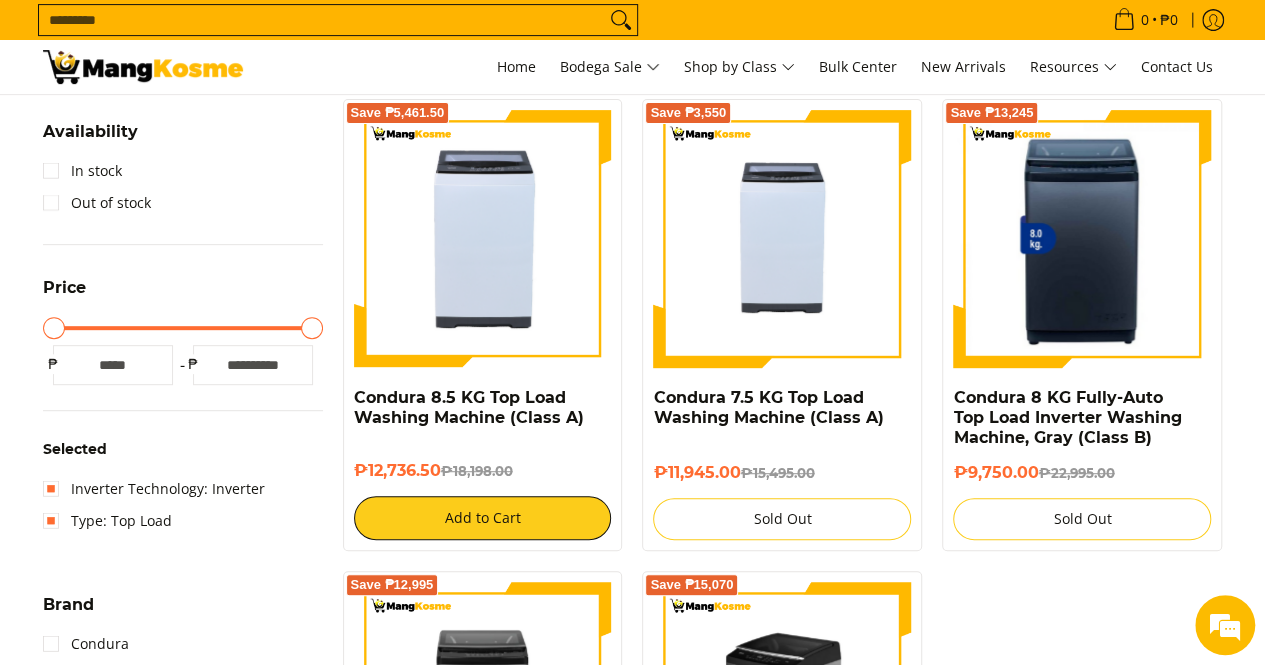 scroll, scrollTop: 261, scrollLeft: 0, axis: vertical 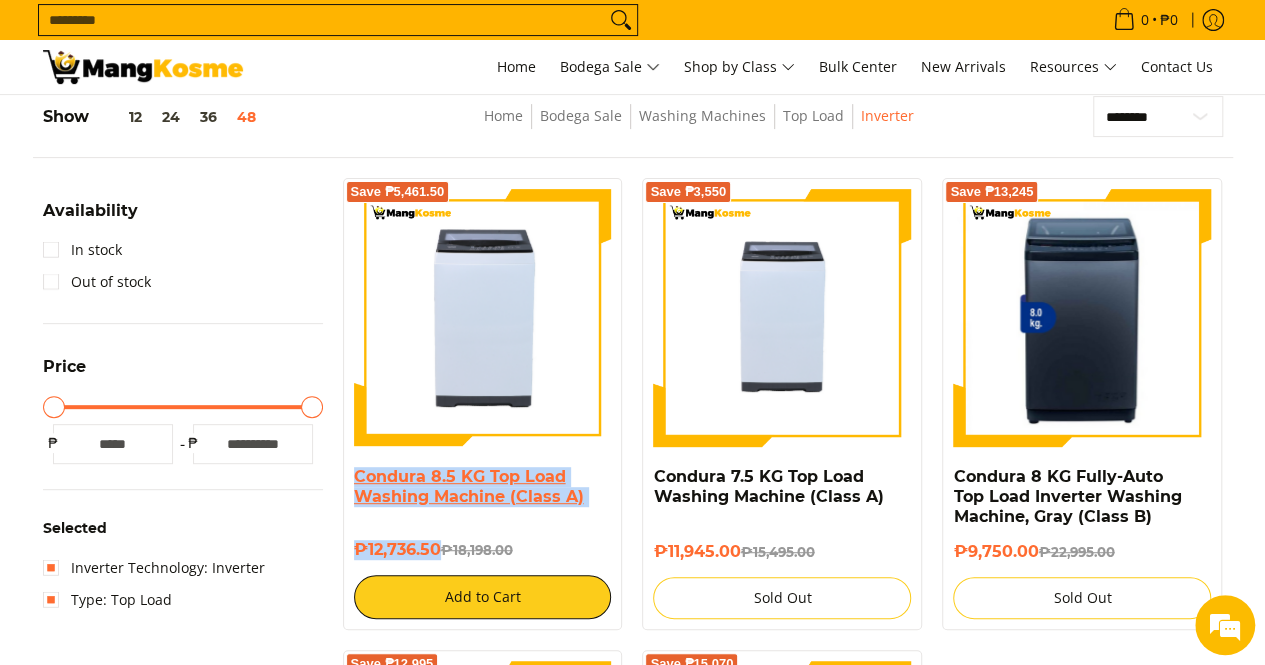 drag, startPoint x: 437, startPoint y: 546, endPoint x: 357, endPoint y: 479, distance: 104.35037 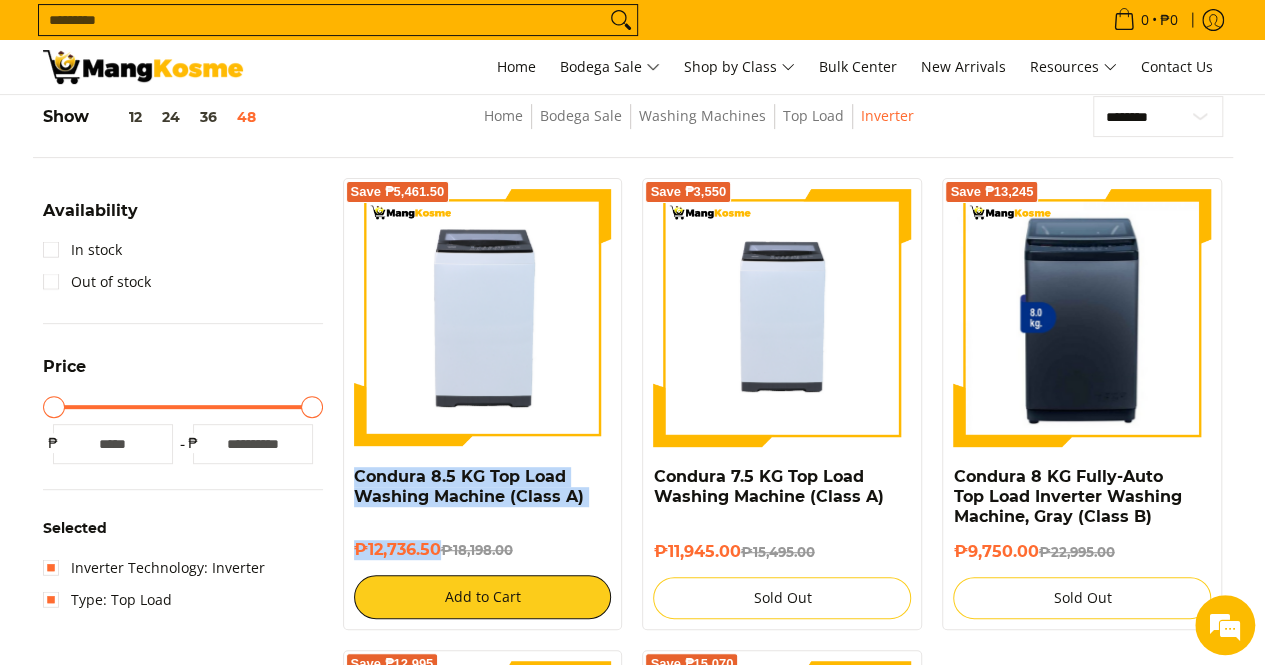 click on "Search..." at bounding box center [322, 20] 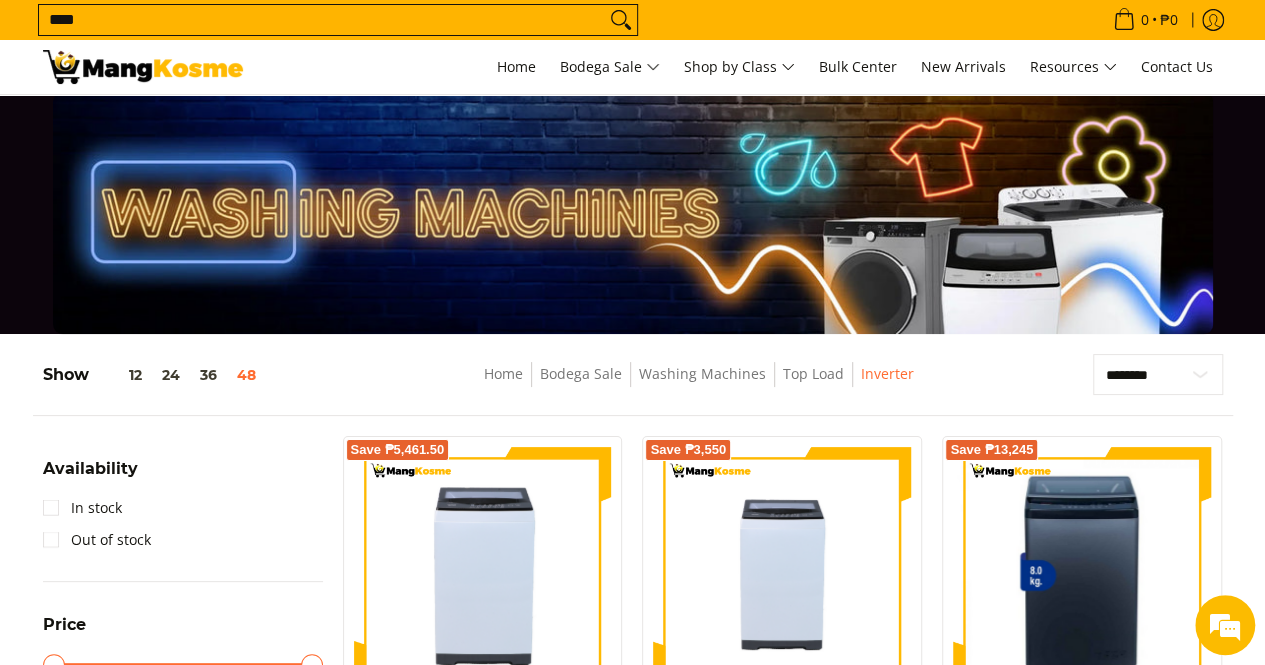 scroll, scrollTop: 0, scrollLeft: 0, axis: both 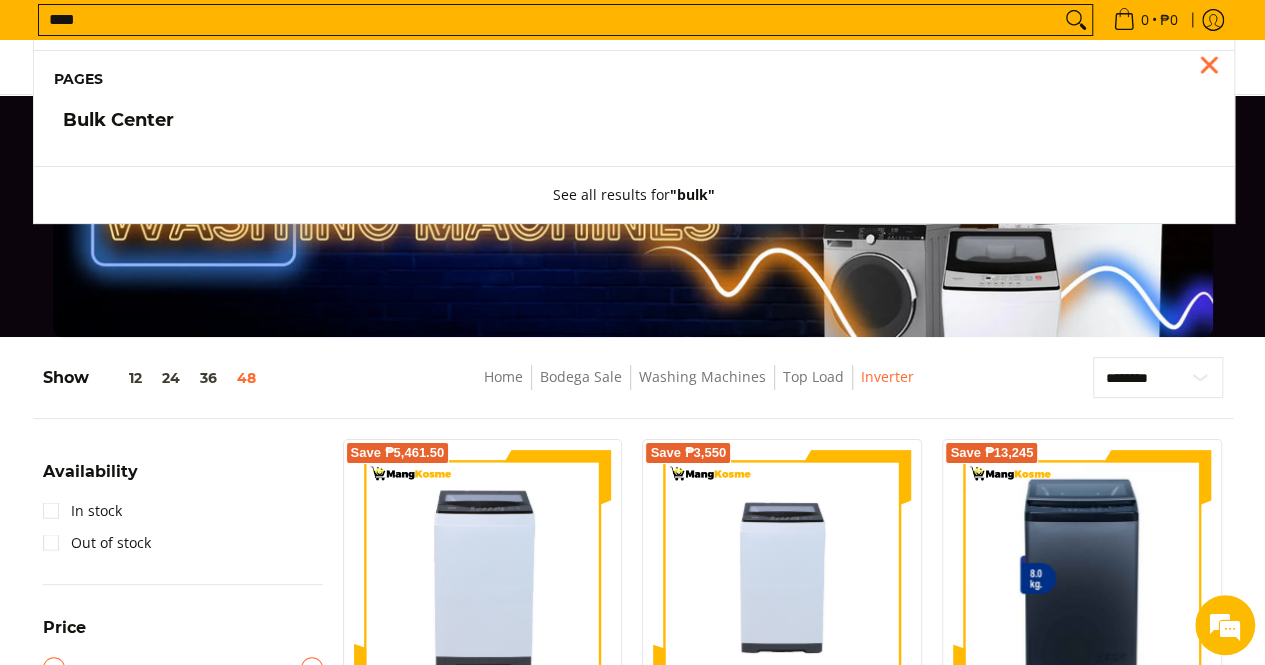 type on "****" 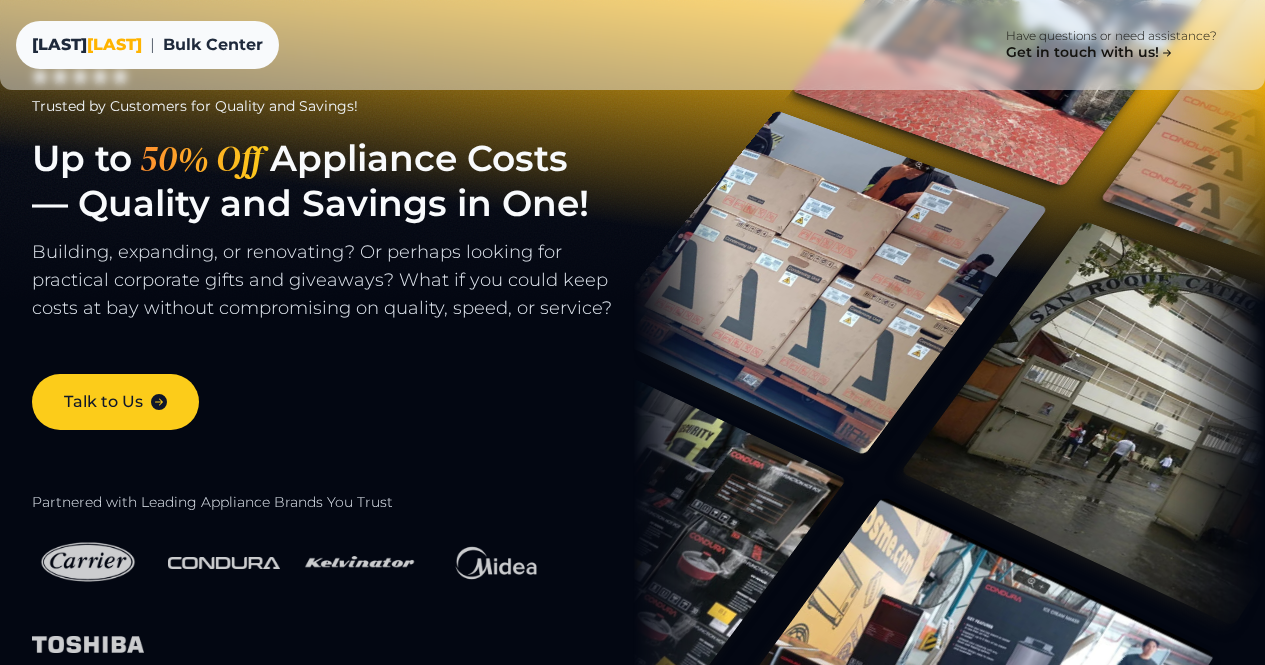 scroll, scrollTop: 0, scrollLeft: 0, axis: both 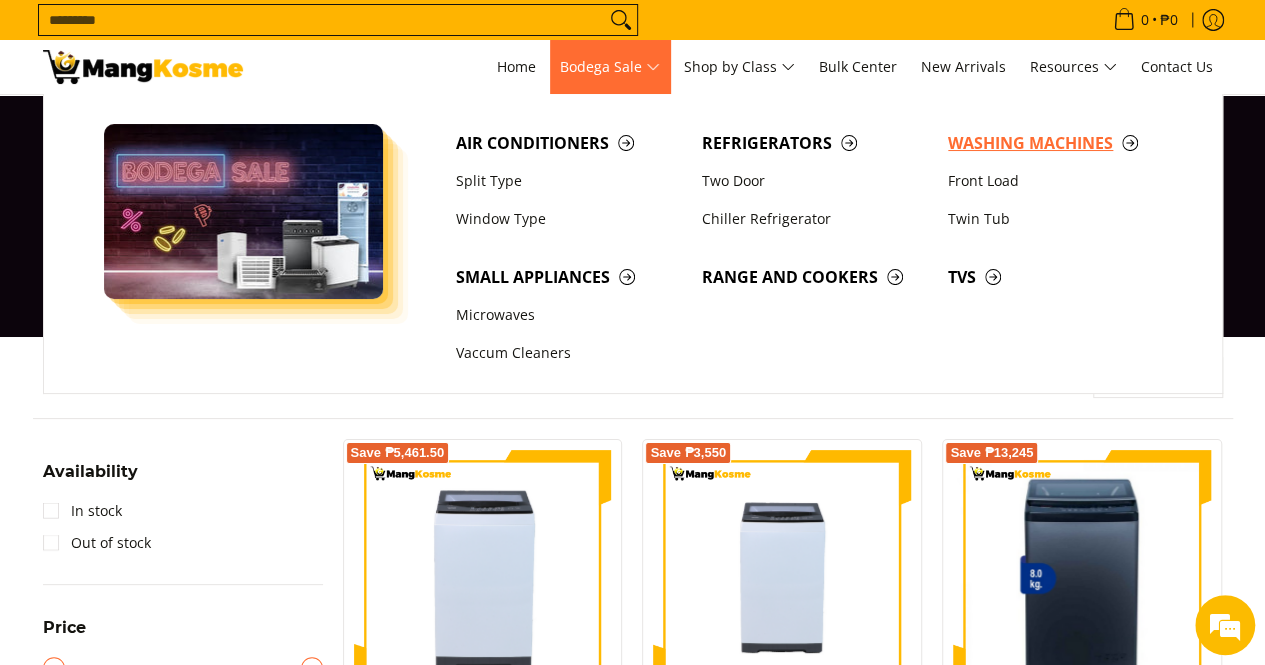 click on "Washing Machines" at bounding box center (1061, 143) 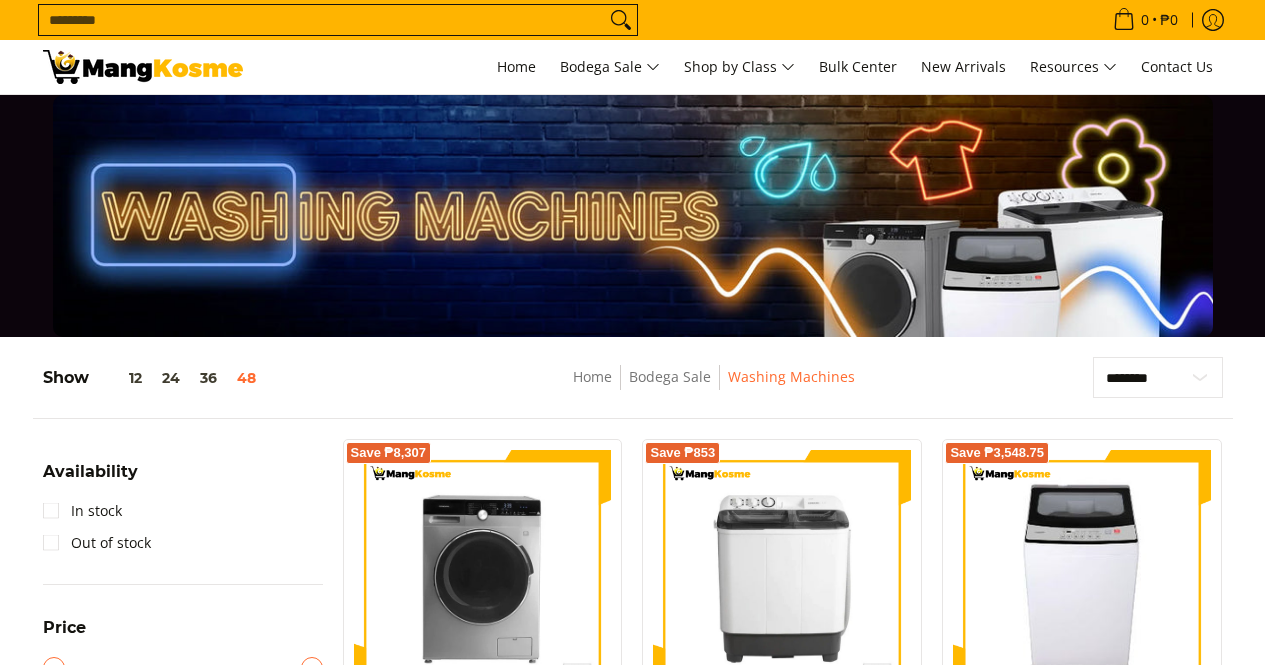 scroll, scrollTop: 300, scrollLeft: 0, axis: vertical 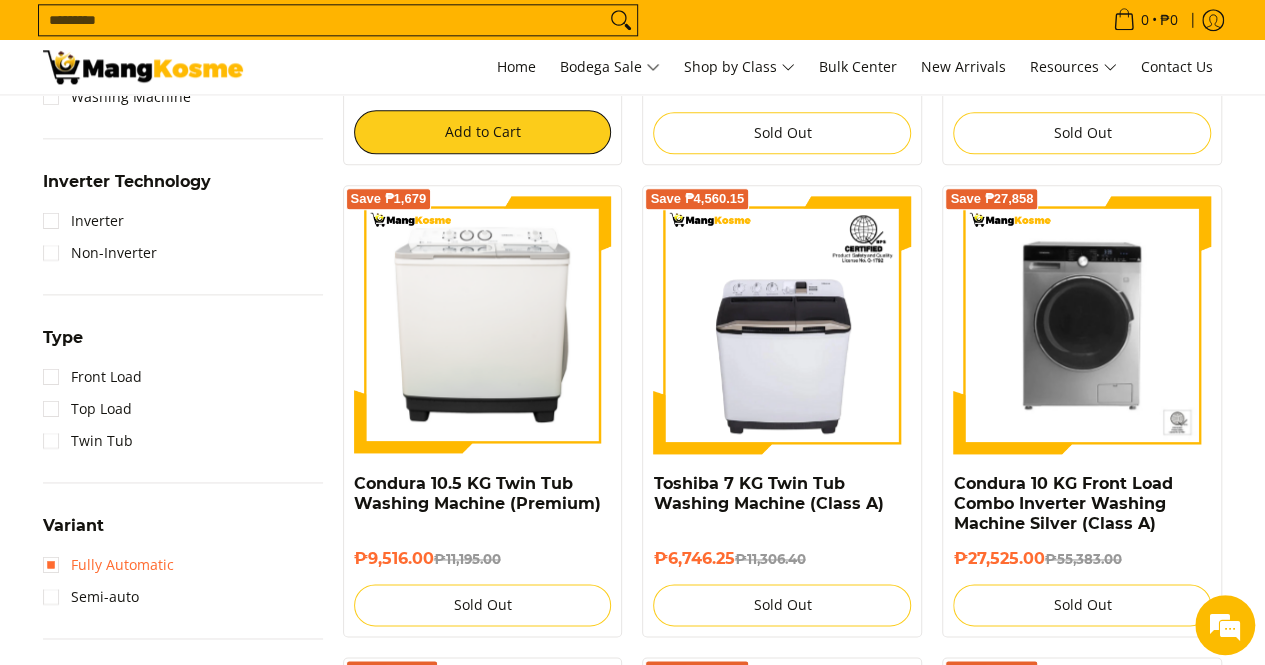 click on "Fully Automatic" at bounding box center [108, 565] 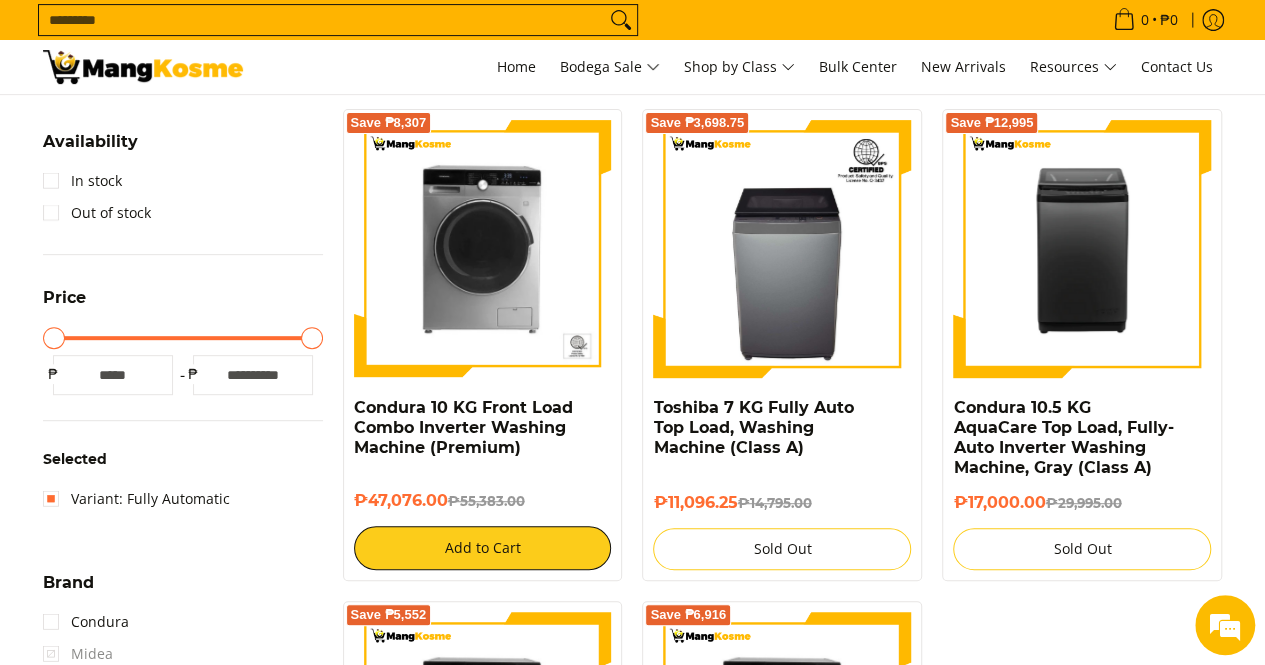 scroll, scrollTop: 361, scrollLeft: 0, axis: vertical 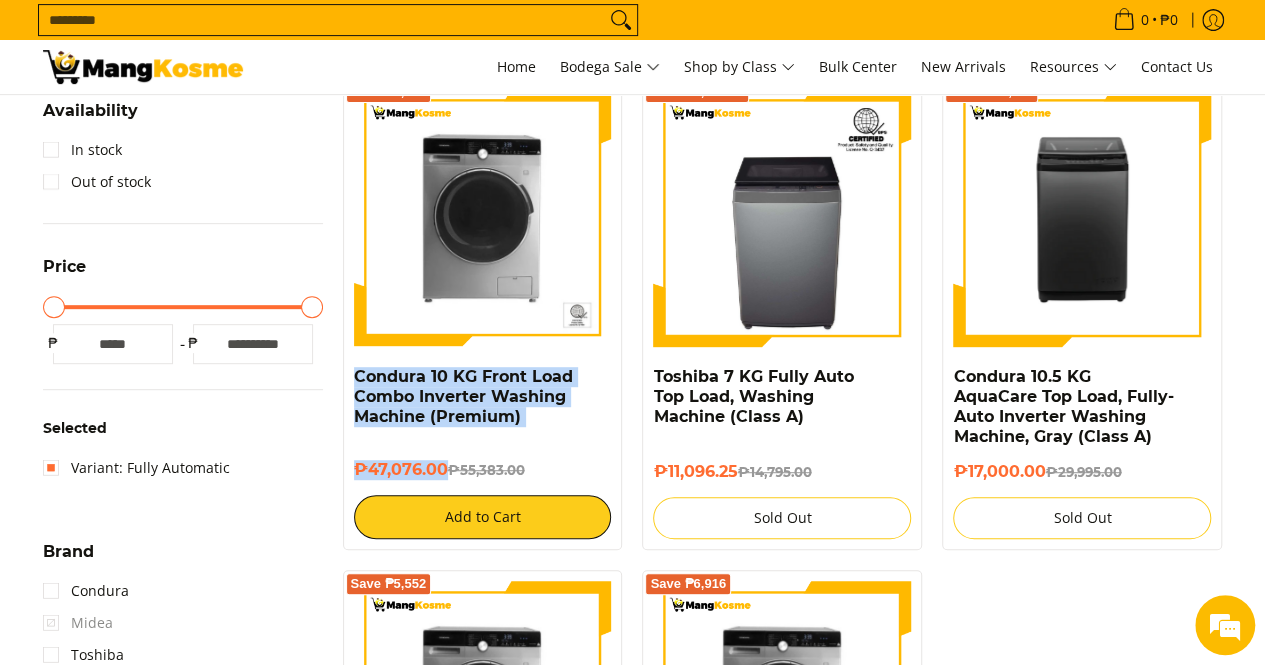 drag, startPoint x: 448, startPoint y: 467, endPoint x: 346, endPoint y: 374, distance: 138.03261 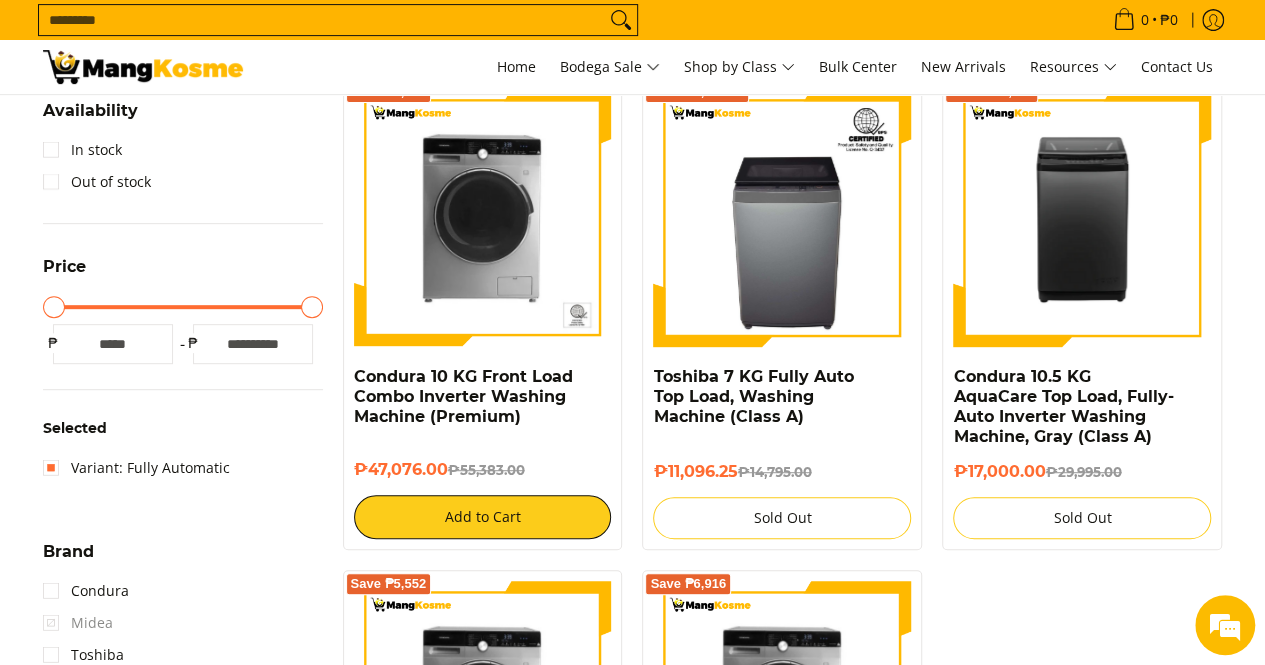 click on "Search..." at bounding box center [322, 20] 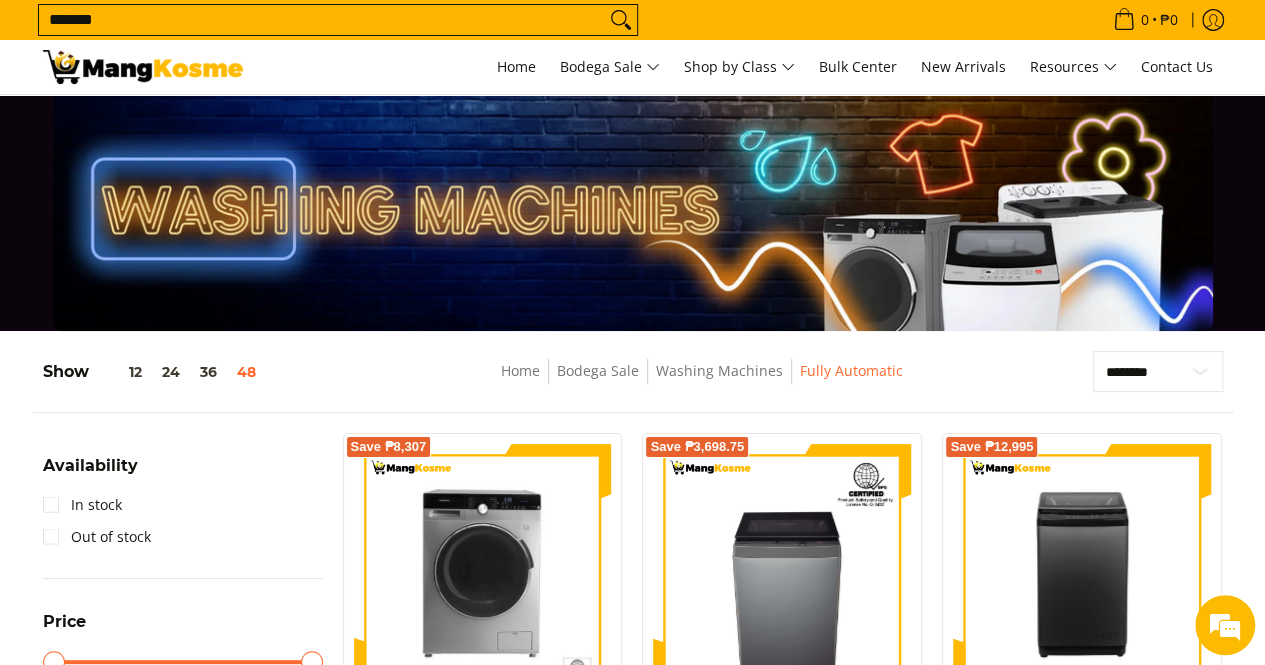 scroll, scrollTop: 0, scrollLeft: 0, axis: both 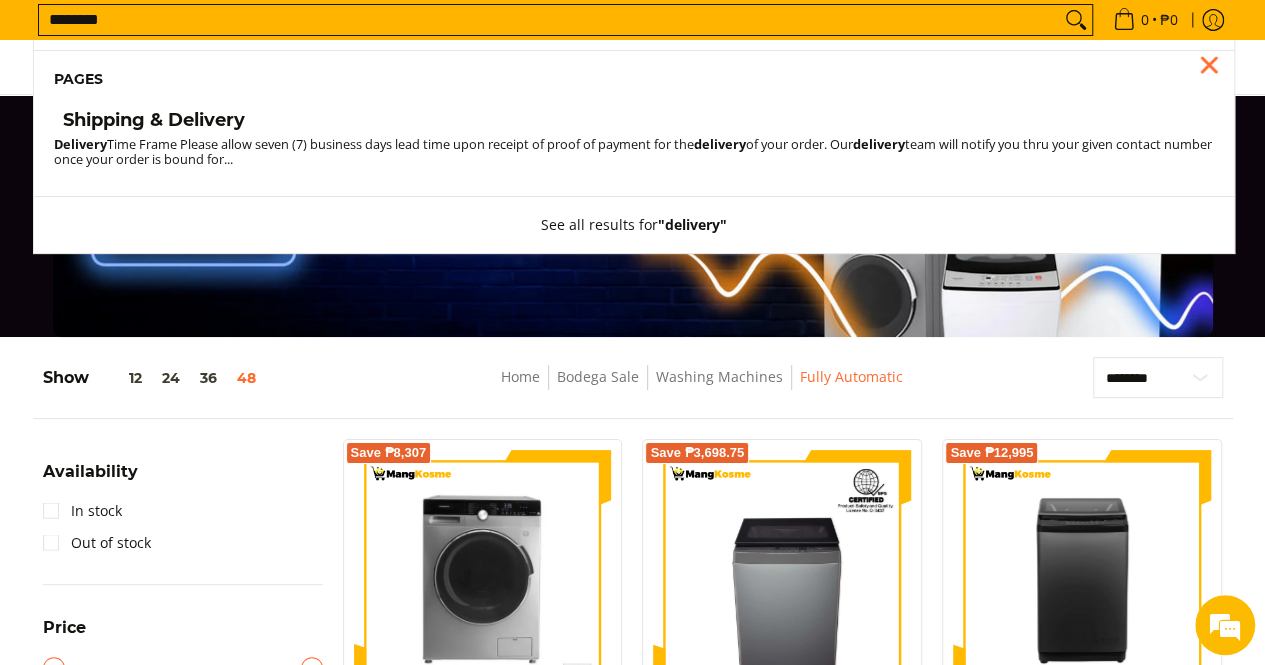 type on "********" 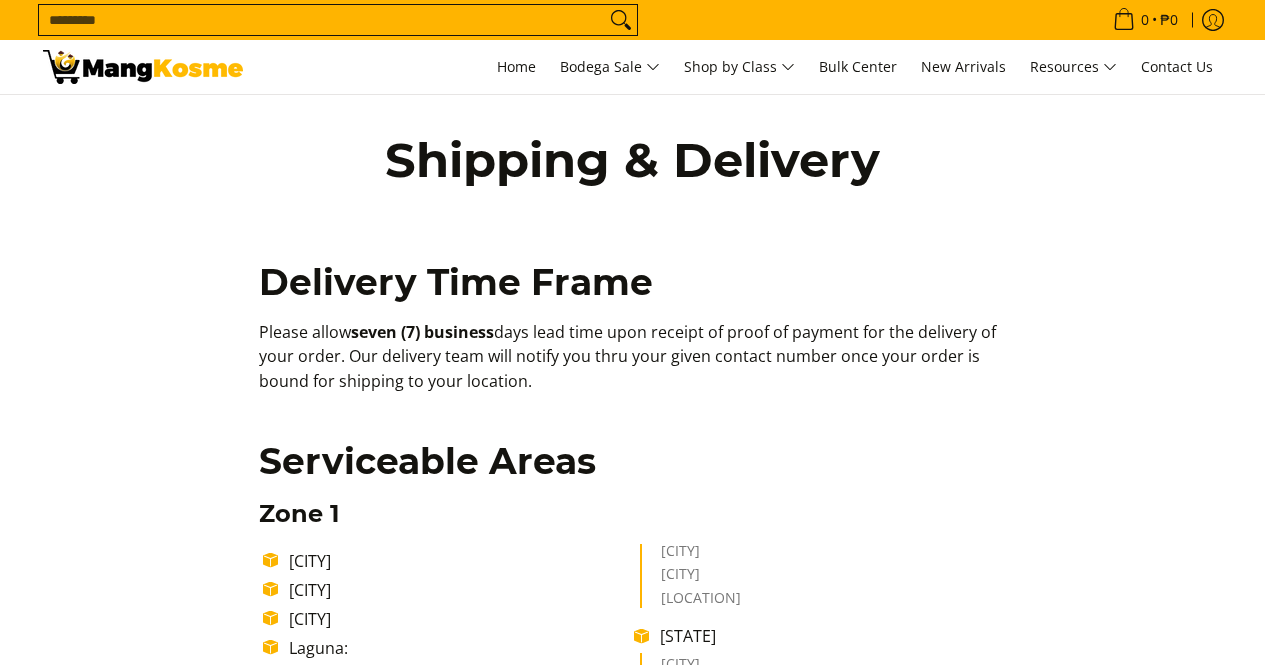 scroll, scrollTop: 396, scrollLeft: 0, axis: vertical 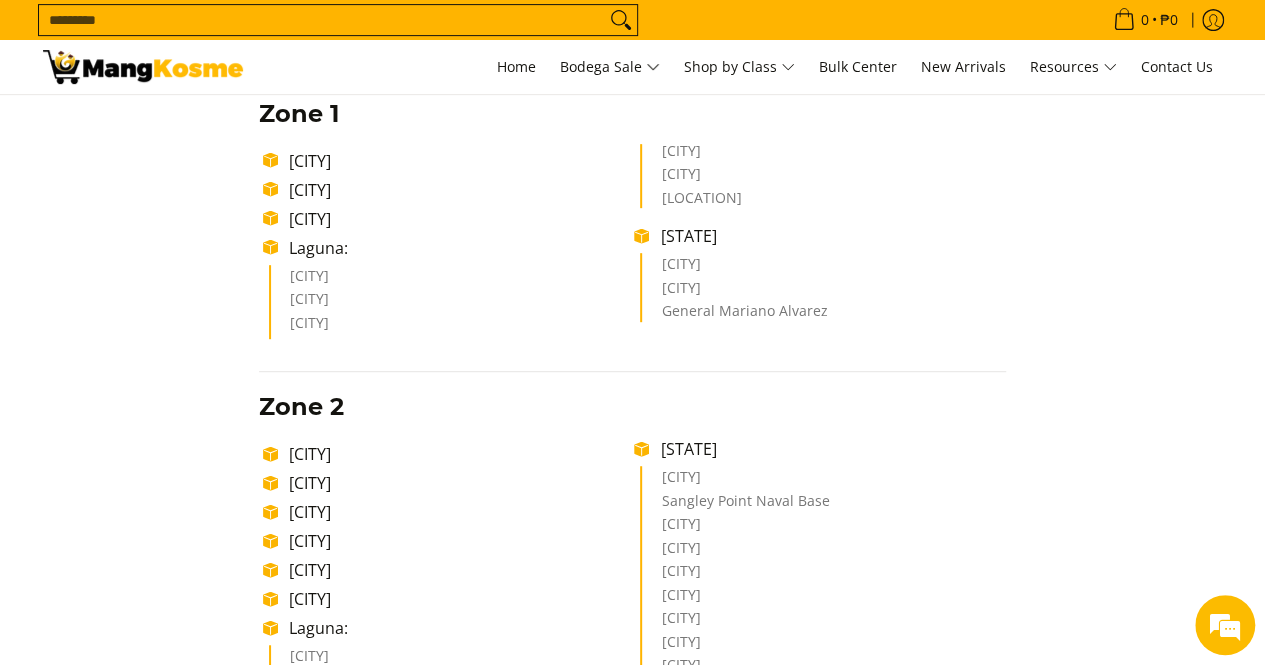 click at bounding box center [143, 67] 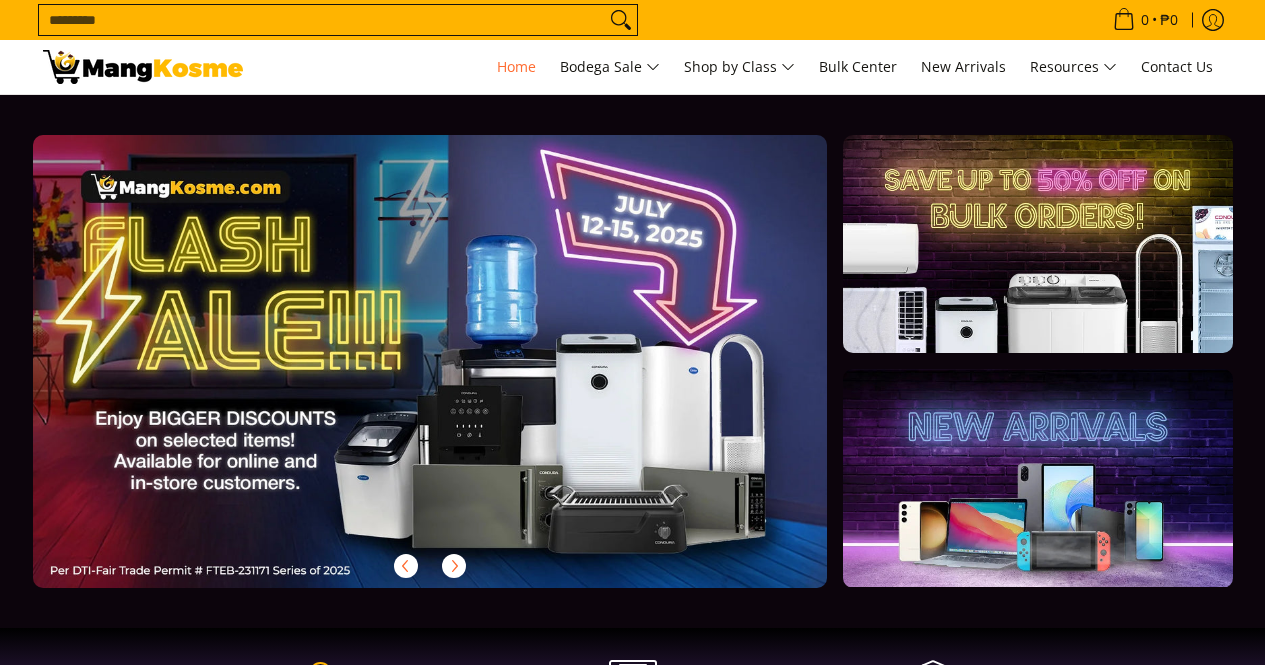 scroll, scrollTop: 0, scrollLeft: 0, axis: both 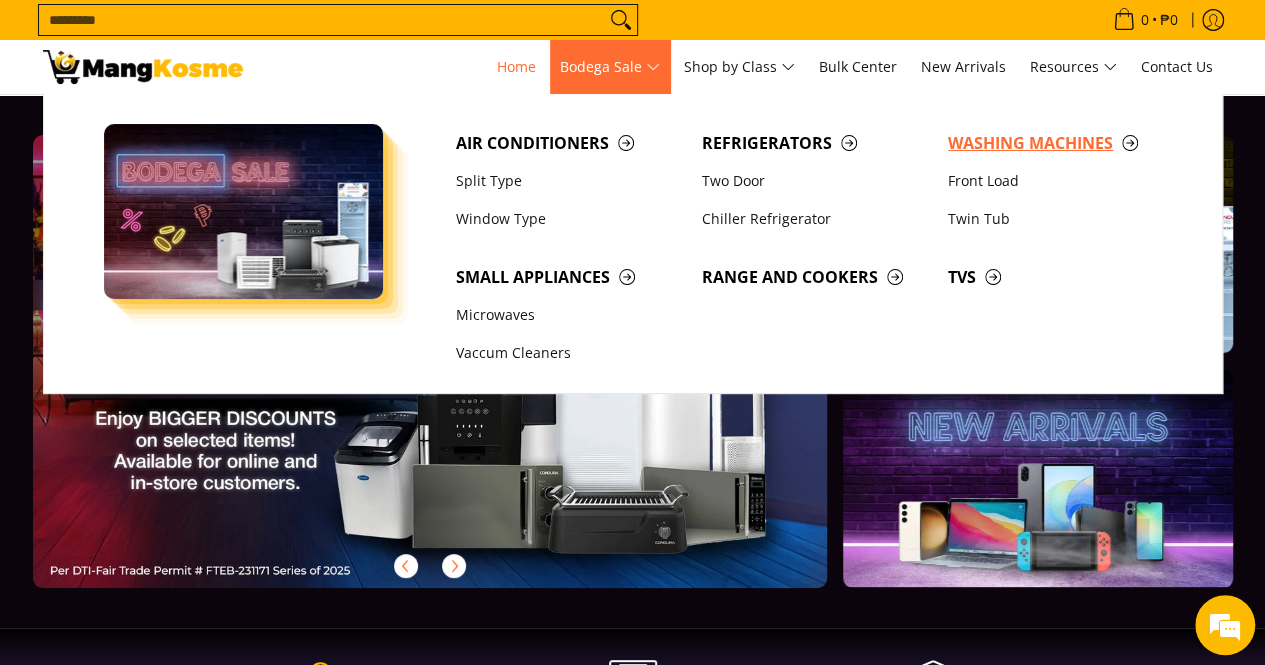 click on "Washing Machines" at bounding box center (1061, 143) 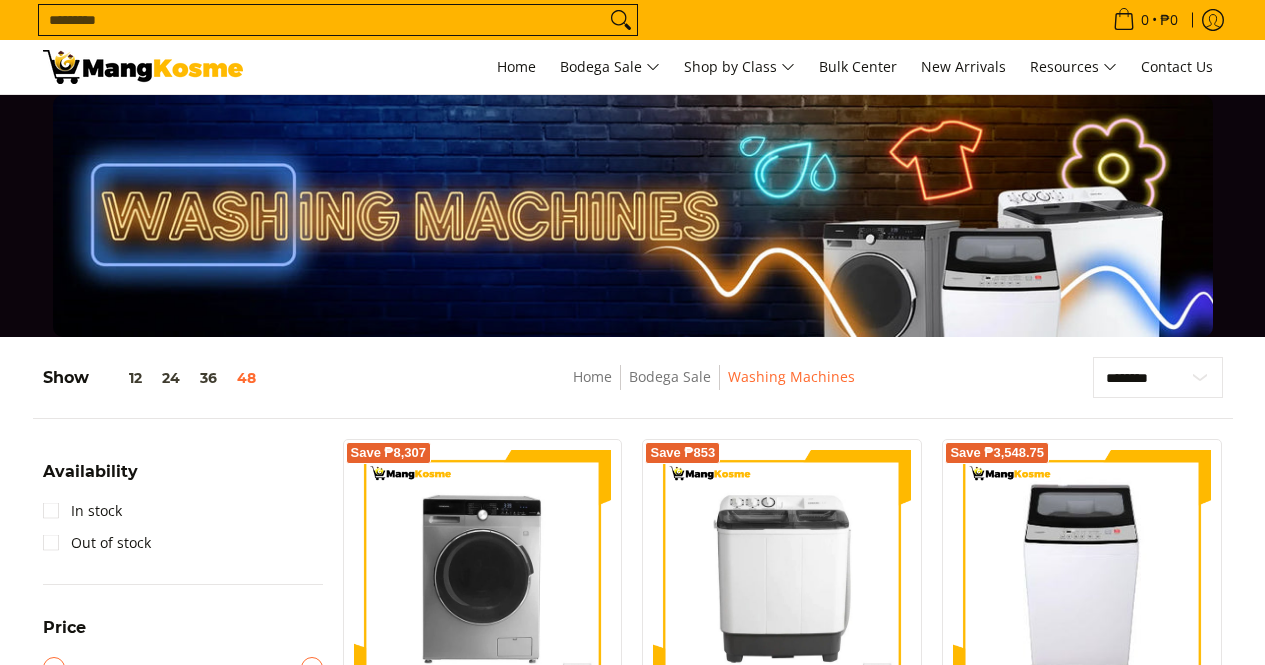 scroll, scrollTop: 0, scrollLeft: 0, axis: both 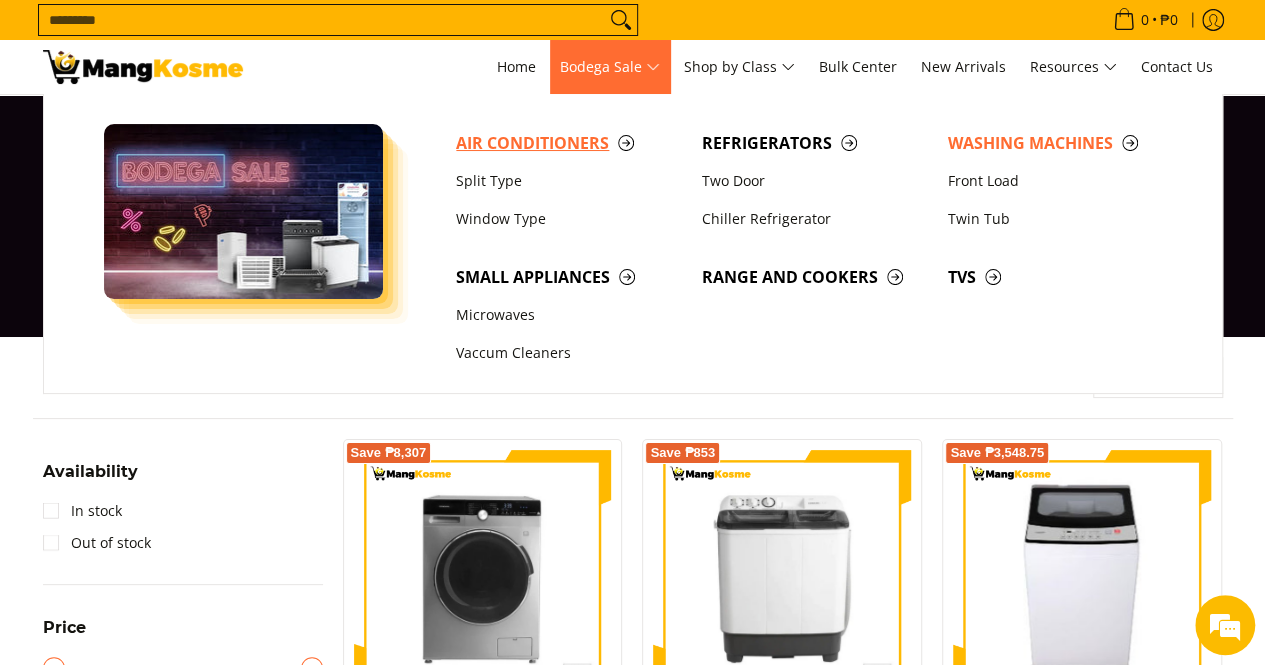 click on "Air Conditioners" at bounding box center [569, 143] 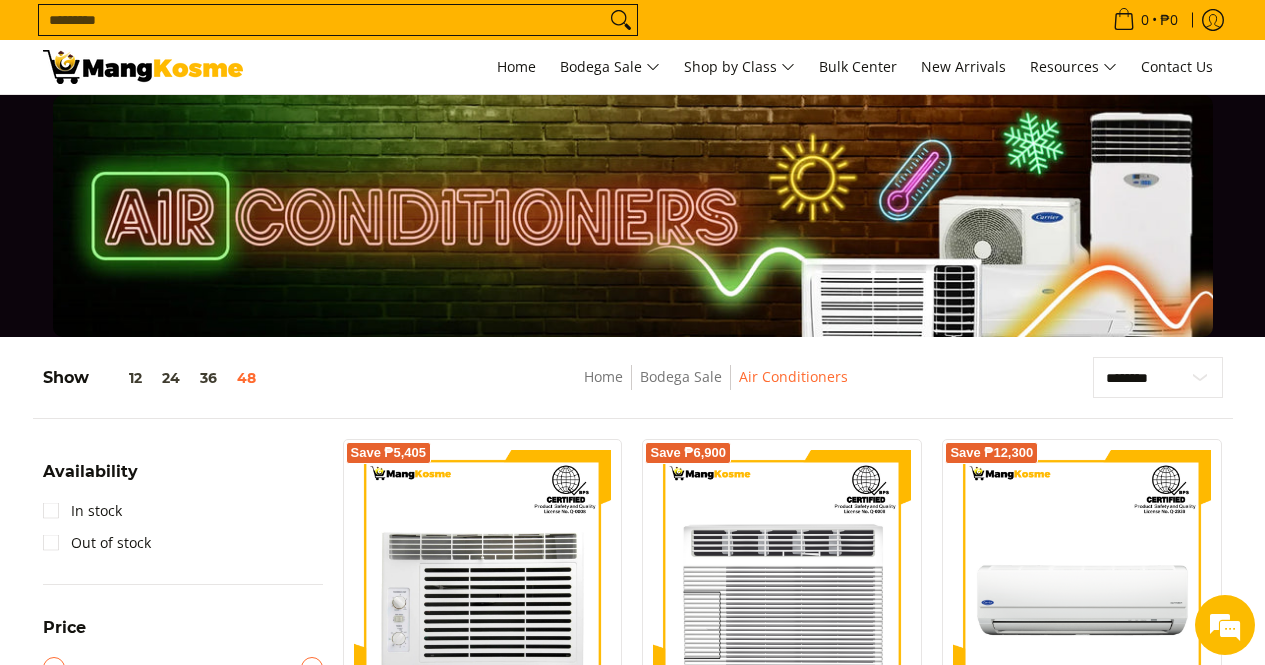 scroll, scrollTop: 0, scrollLeft: 0, axis: both 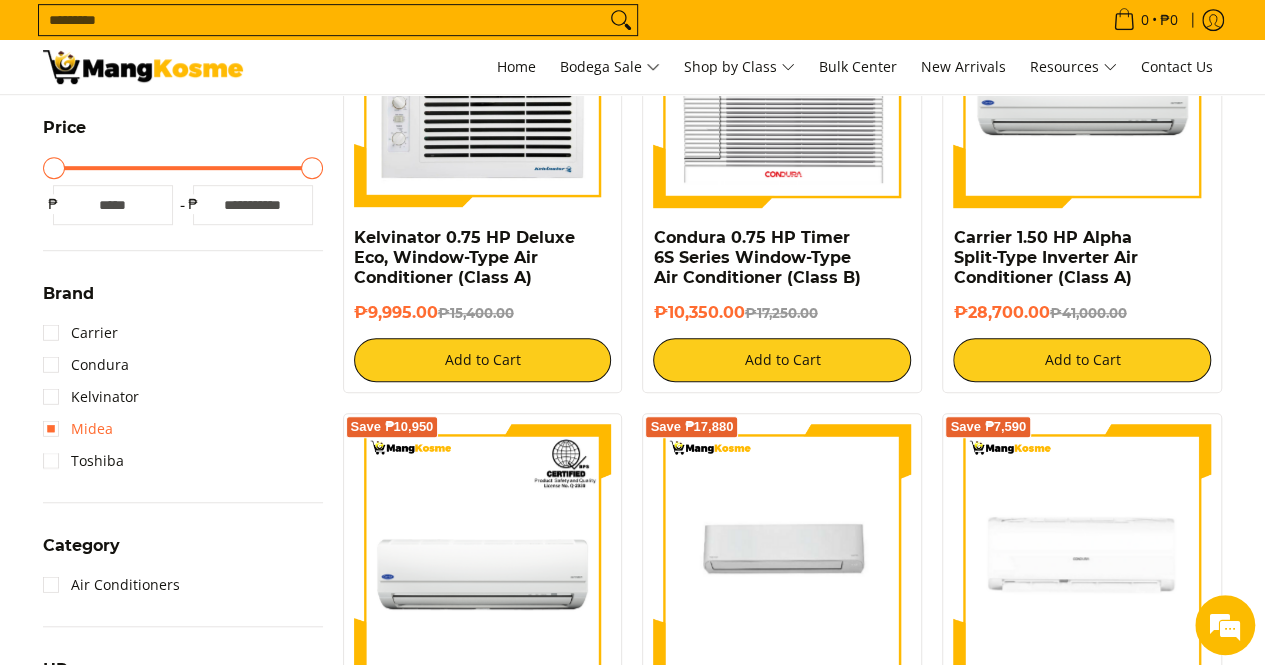 click on "Midea" at bounding box center (78, 429) 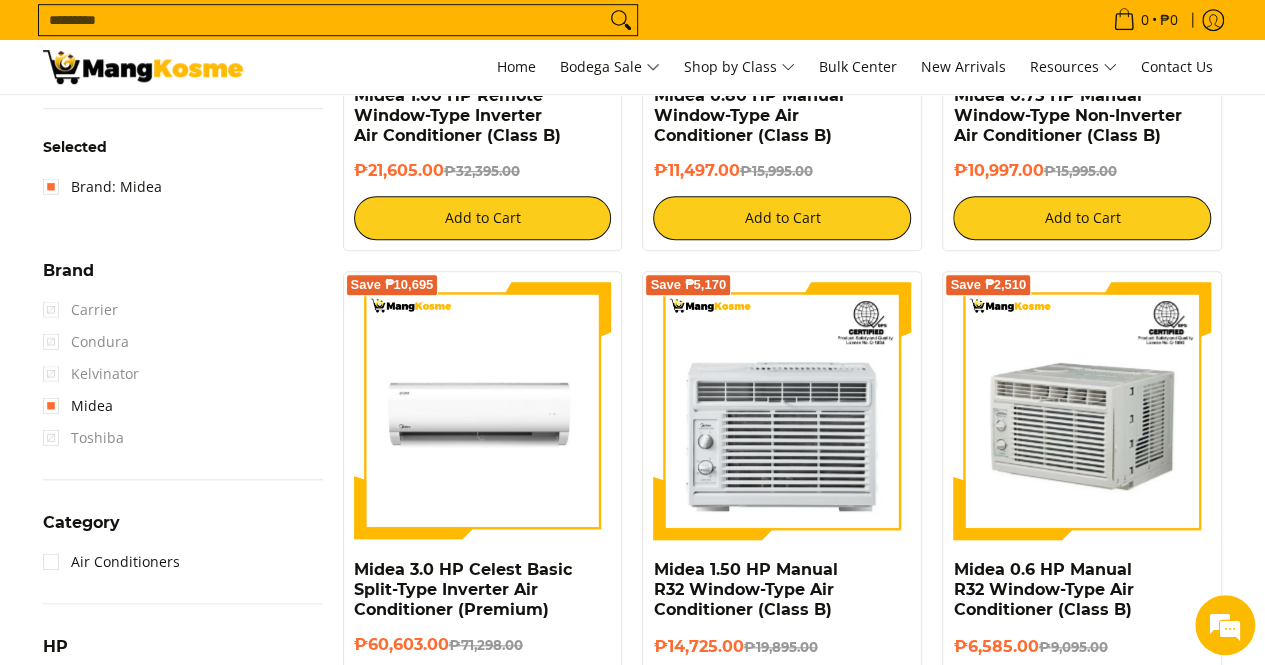 scroll, scrollTop: 761, scrollLeft: 0, axis: vertical 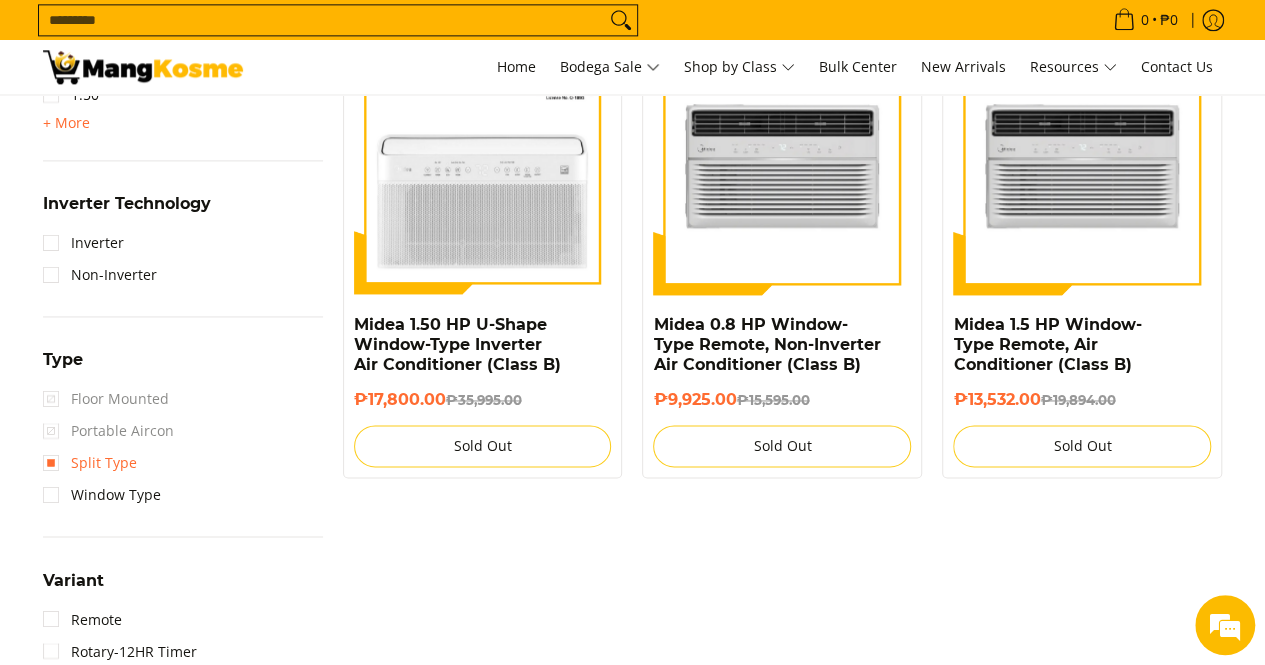 click on "Split Type" at bounding box center [90, 463] 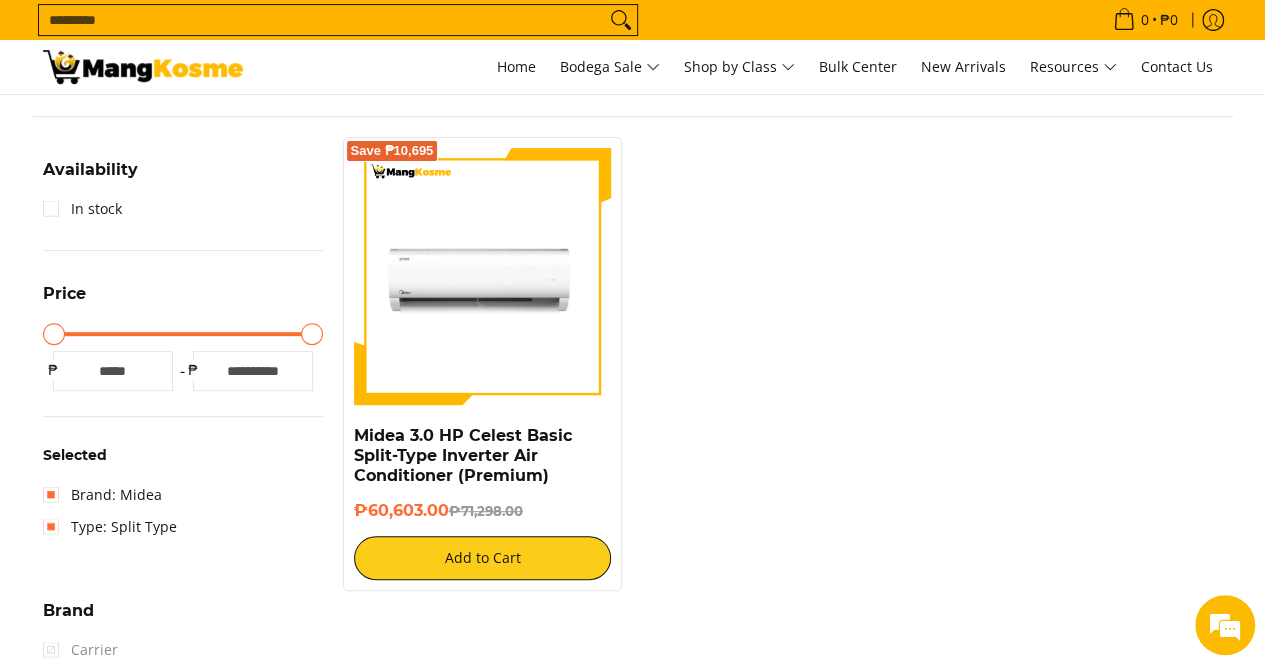 scroll, scrollTop: 261, scrollLeft: 0, axis: vertical 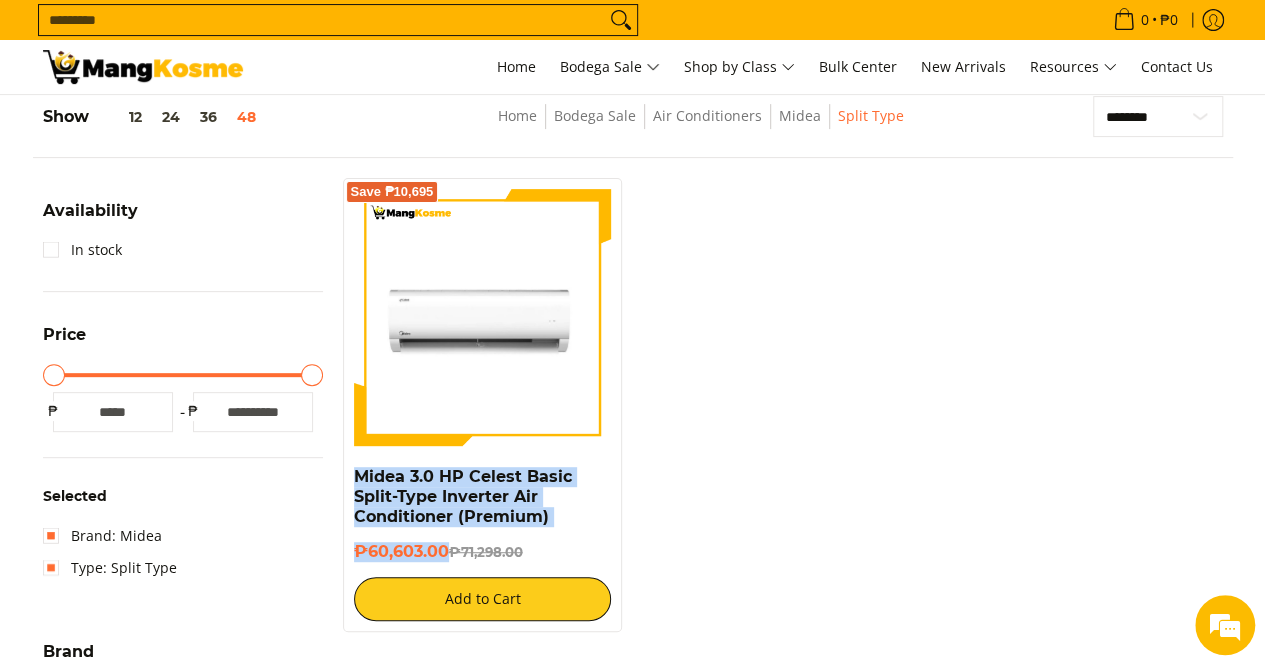 drag, startPoint x: 448, startPoint y: 553, endPoint x: 341, endPoint y: 468, distance: 136.65285 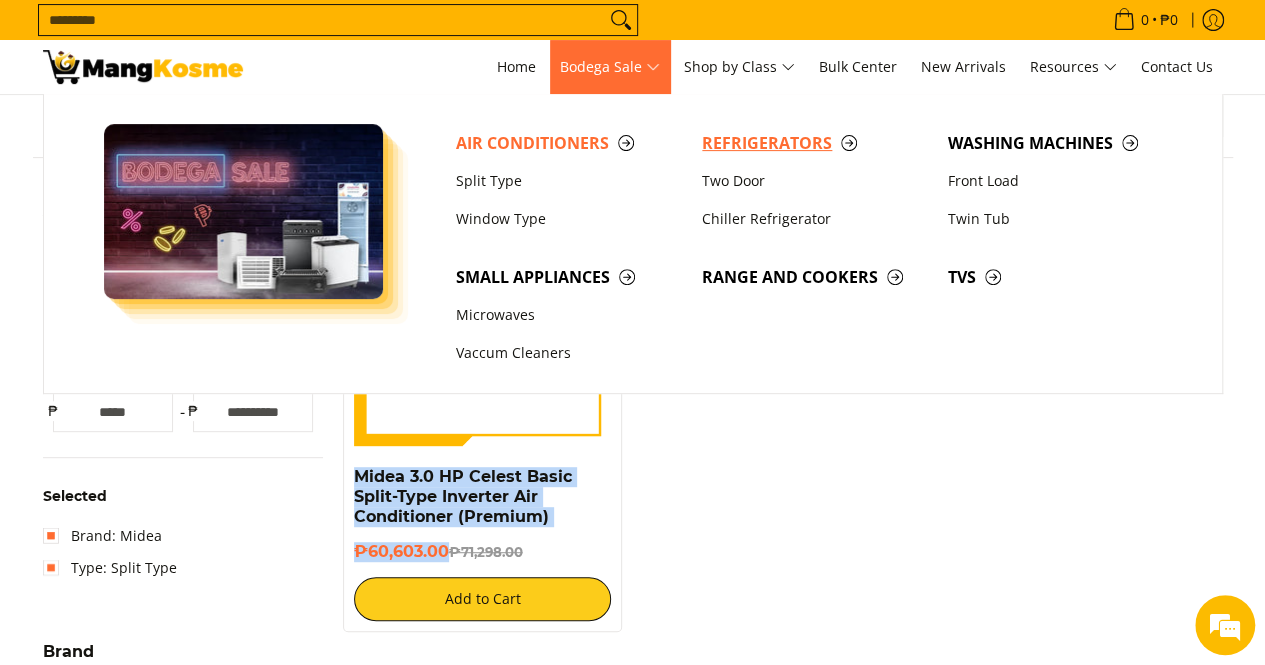 click on "Refrigerators" at bounding box center (815, 143) 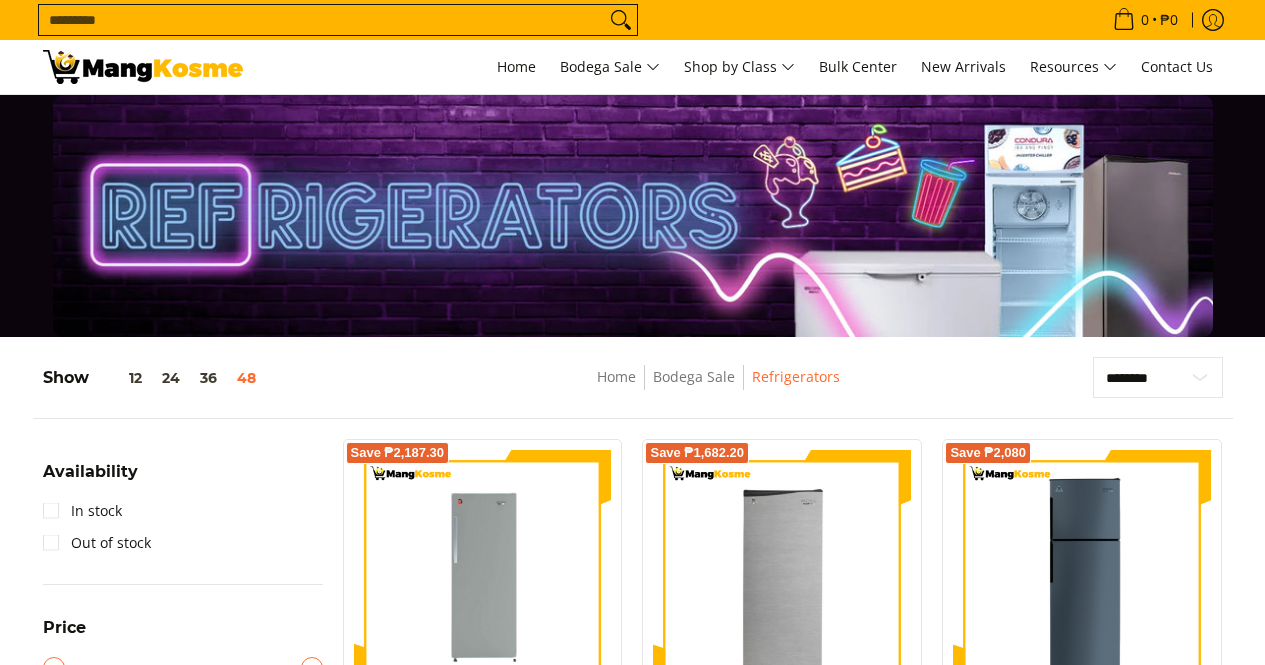 scroll, scrollTop: 500, scrollLeft: 0, axis: vertical 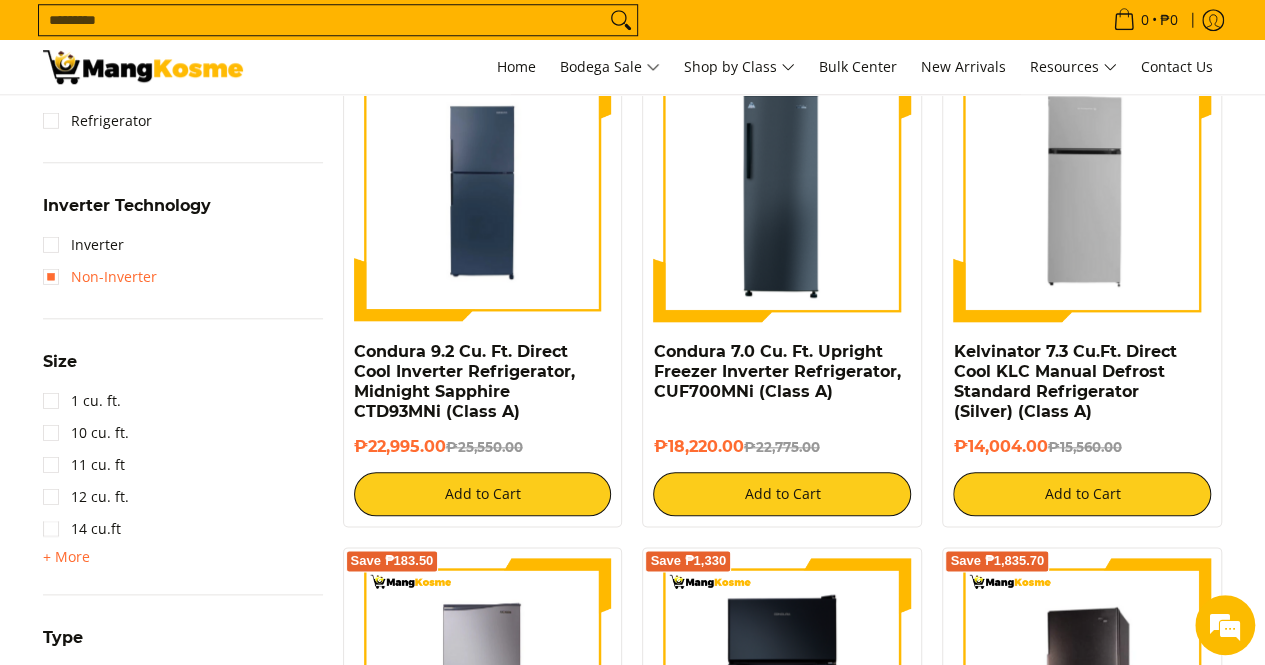 click on "Non-Inverter" at bounding box center (100, 277) 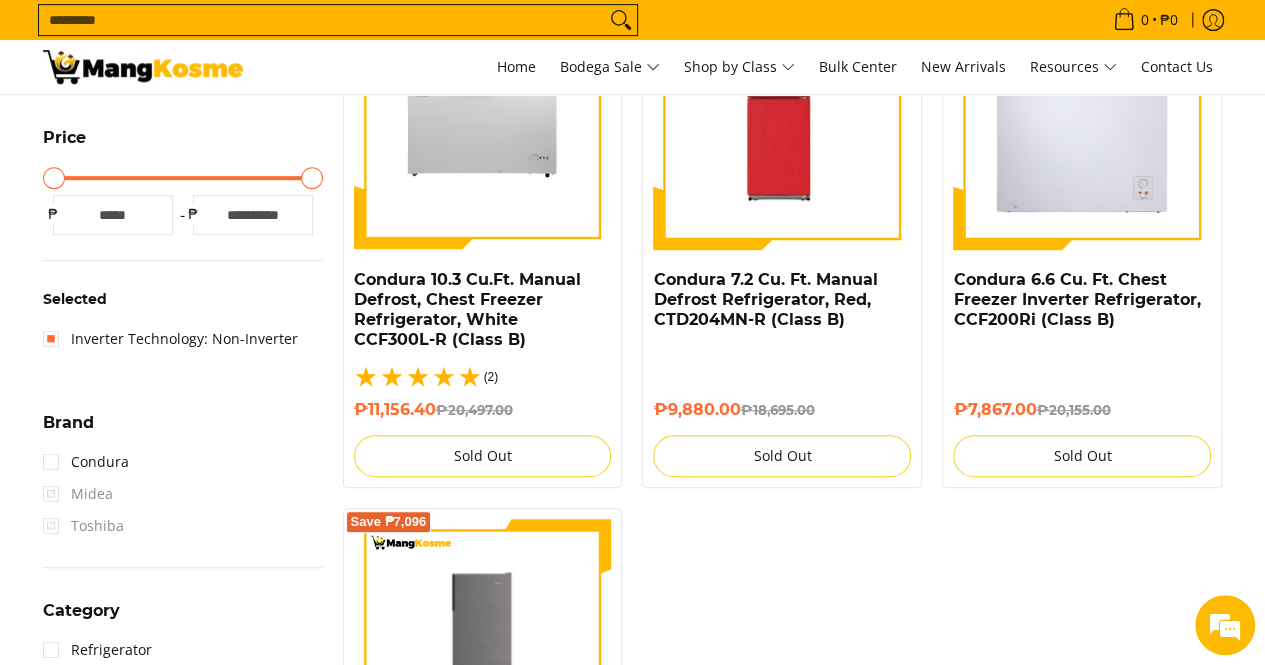 scroll, scrollTop: 461, scrollLeft: 0, axis: vertical 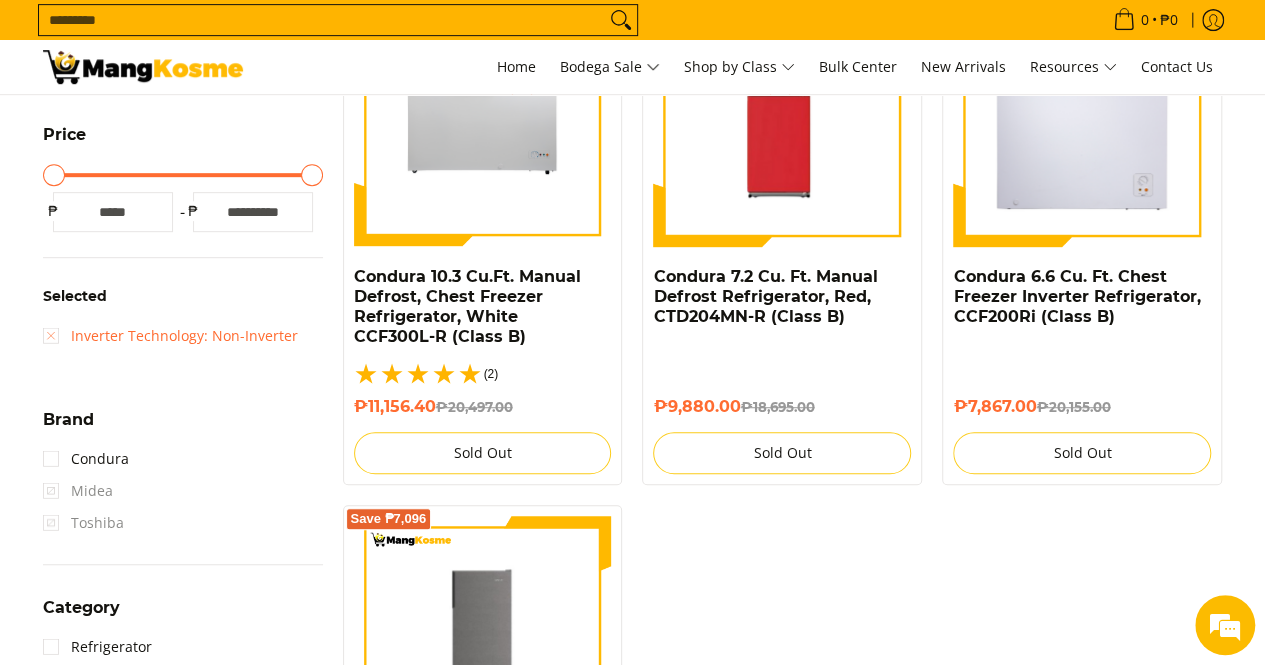 click on "Inverter Technology: Non-Inverter" at bounding box center [170, 336] 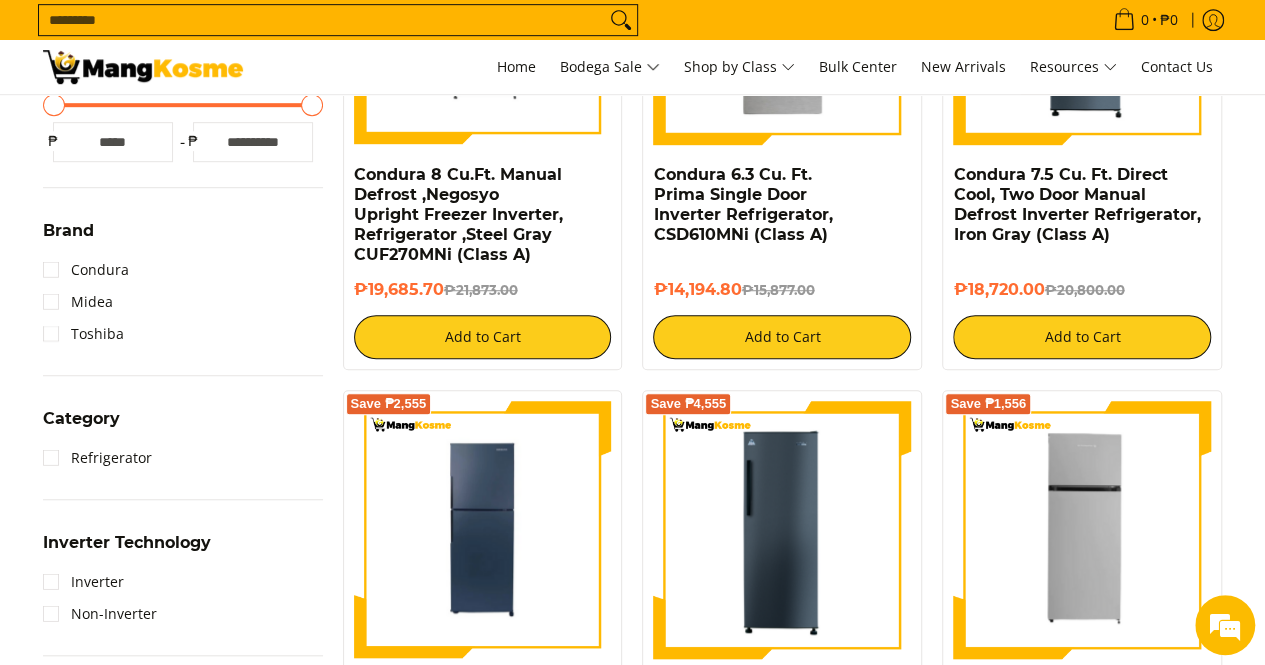 scroll, scrollTop: 663, scrollLeft: 0, axis: vertical 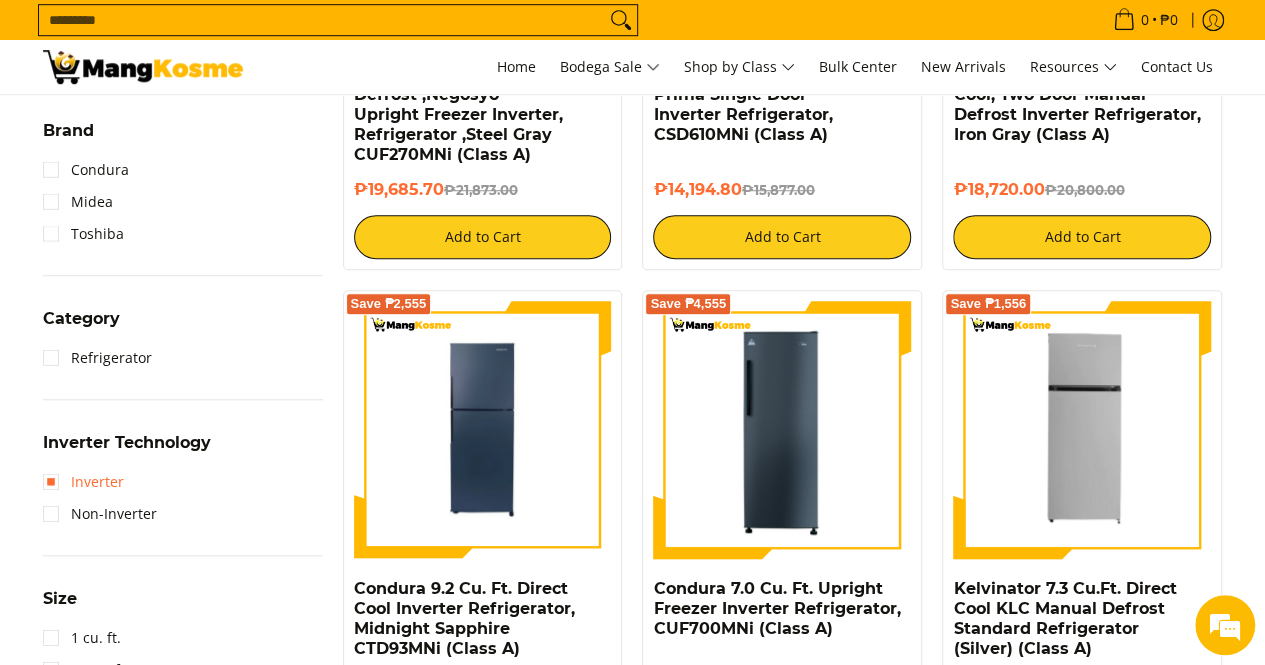 click on "Inverter" at bounding box center (83, 482) 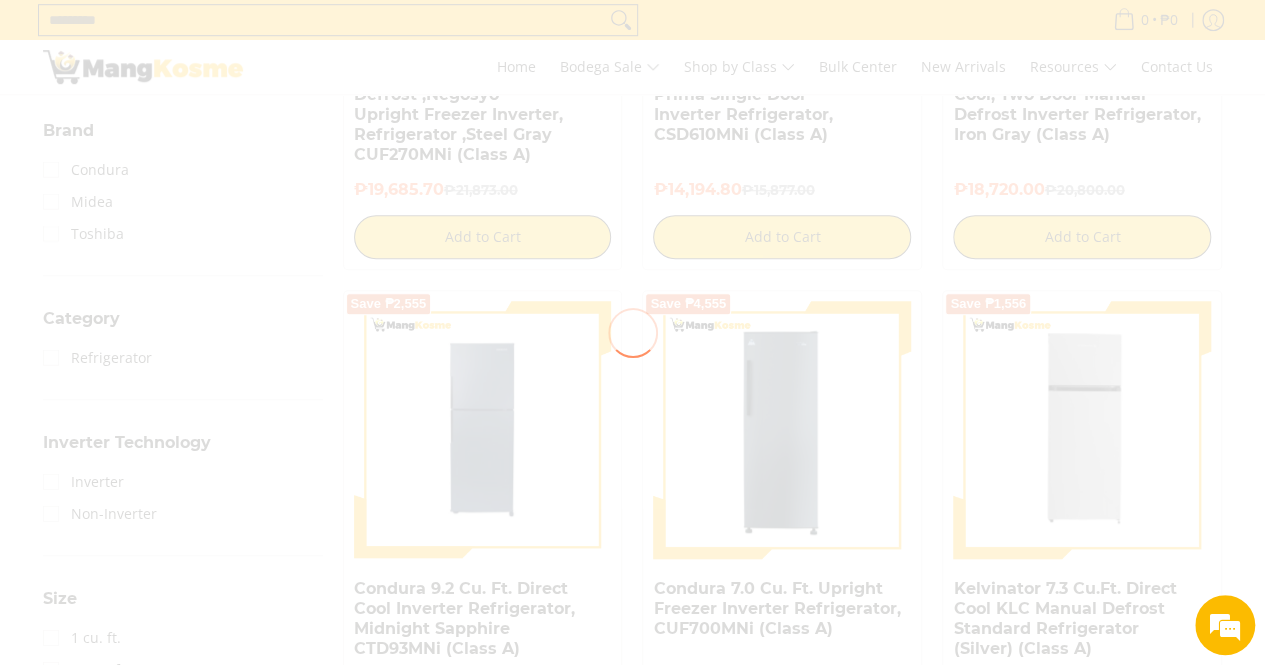 scroll, scrollTop: 0, scrollLeft: 0, axis: both 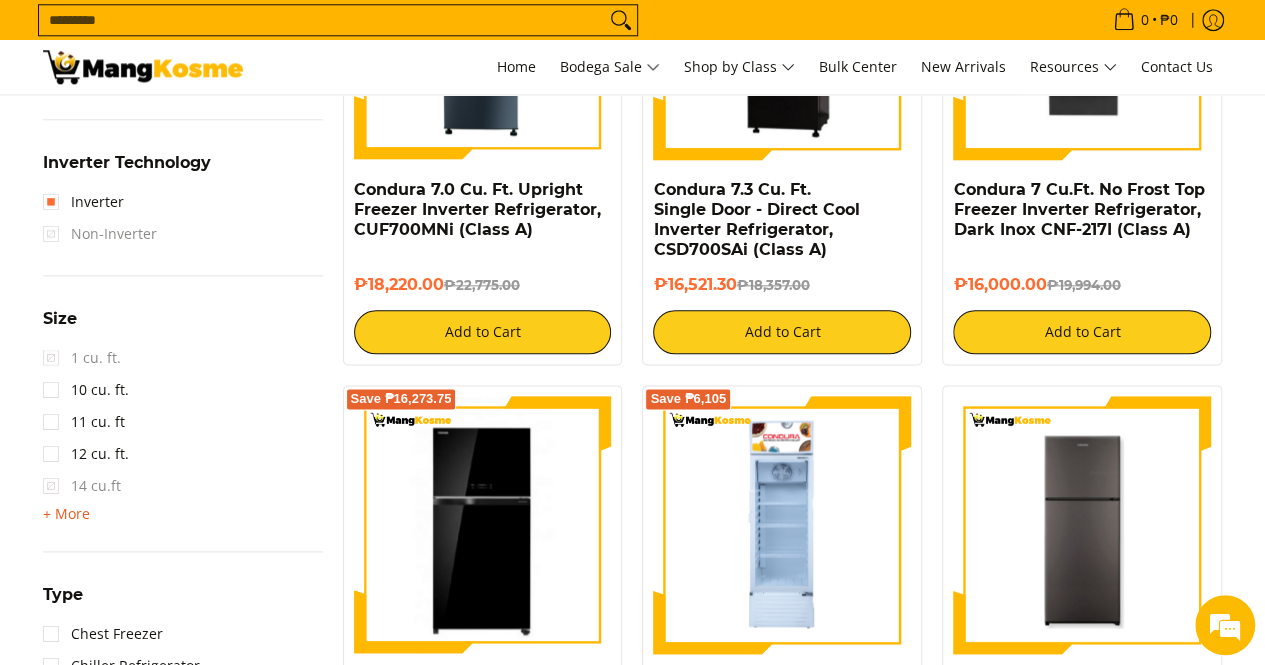 click on "+ More" at bounding box center [66, 514] 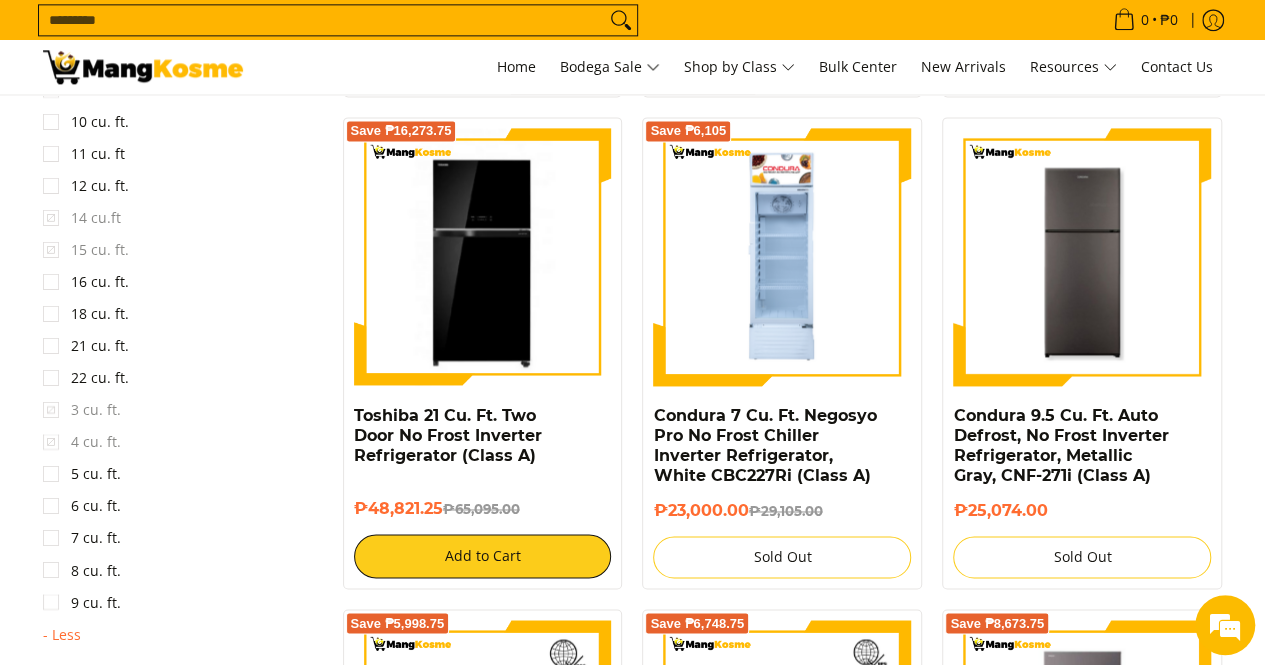 scroll, scrollTop: 1362, scrollLeft: 0, axis: vertical 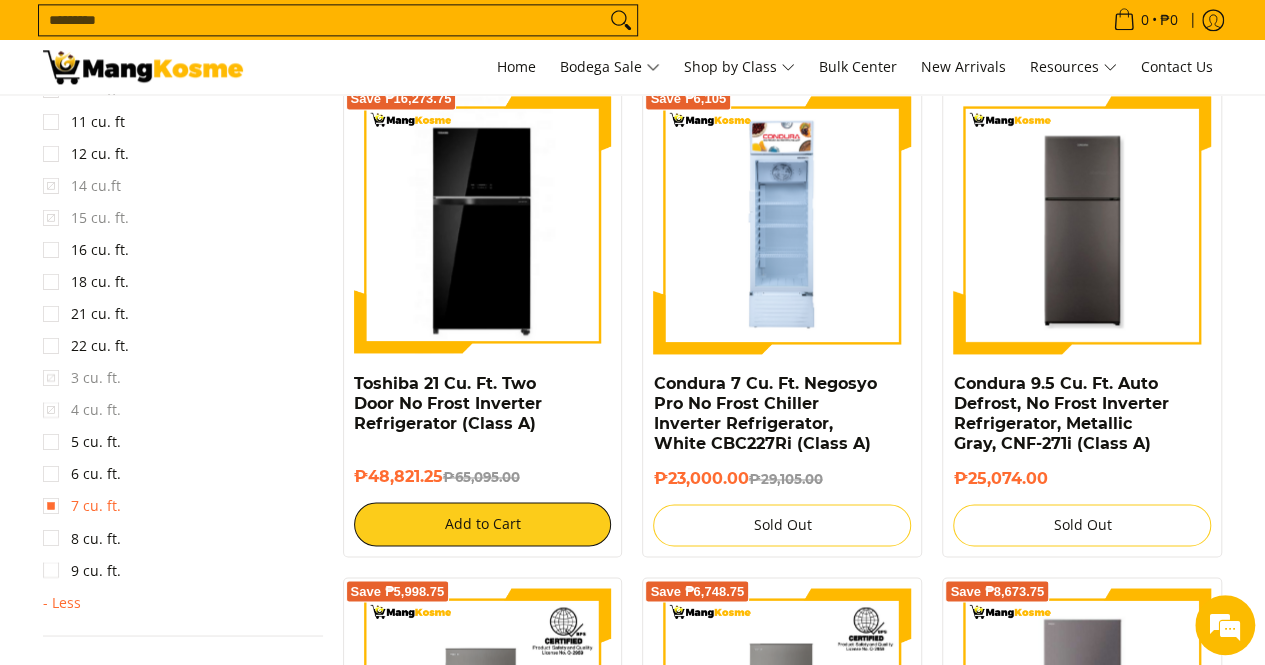 click on "7 cu. ft." at bounding box center (82, 506) 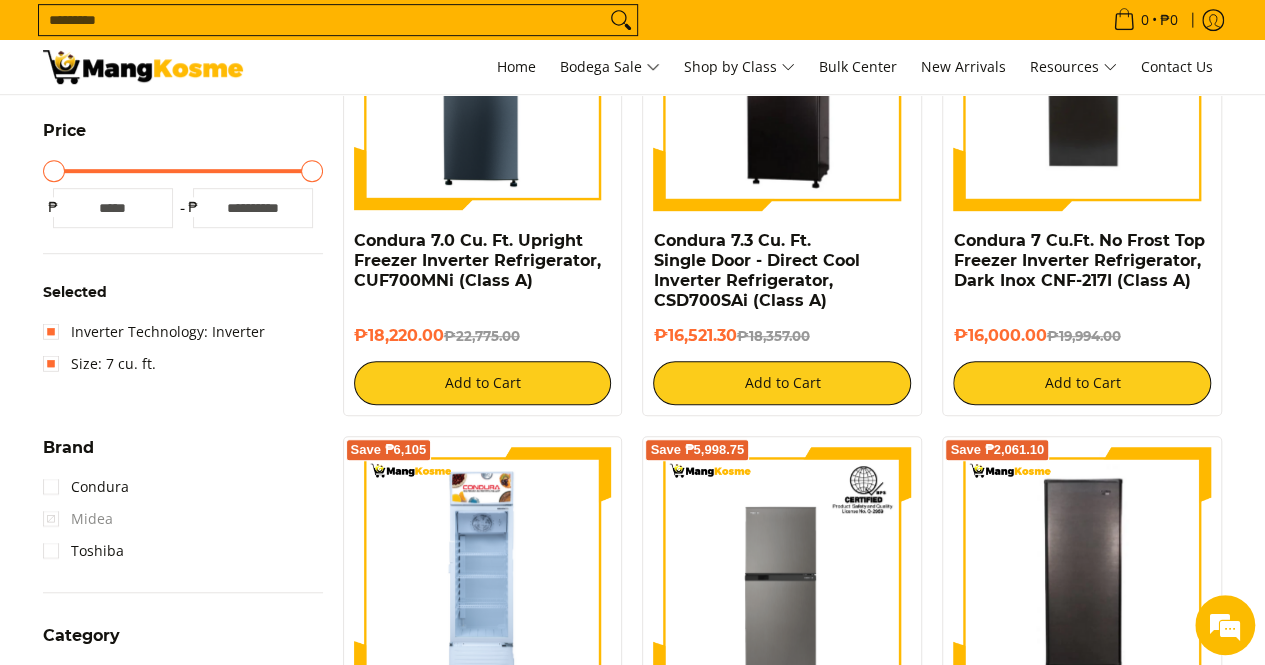 scroll, scrollTop: 561, scrollLeft: 0, axis: vertical 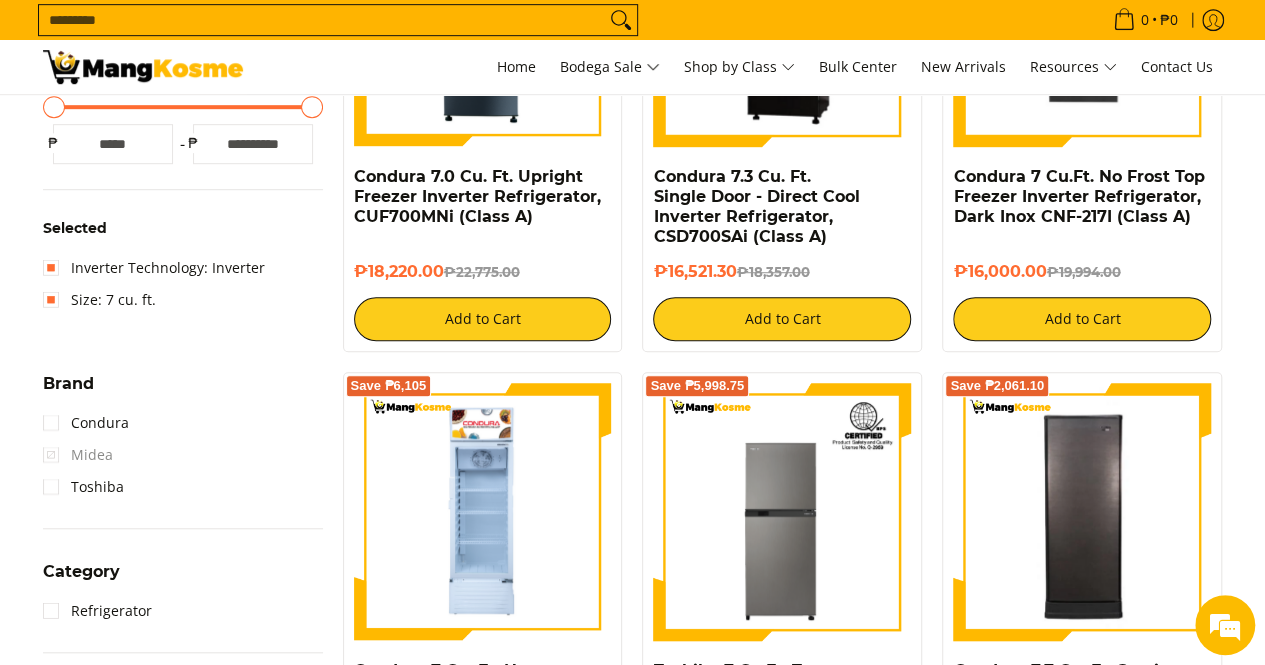 drag, startPoint x: 446, startPoint y: 269, endPoint x: 347, endPoint y: 166, distance: 142.86357 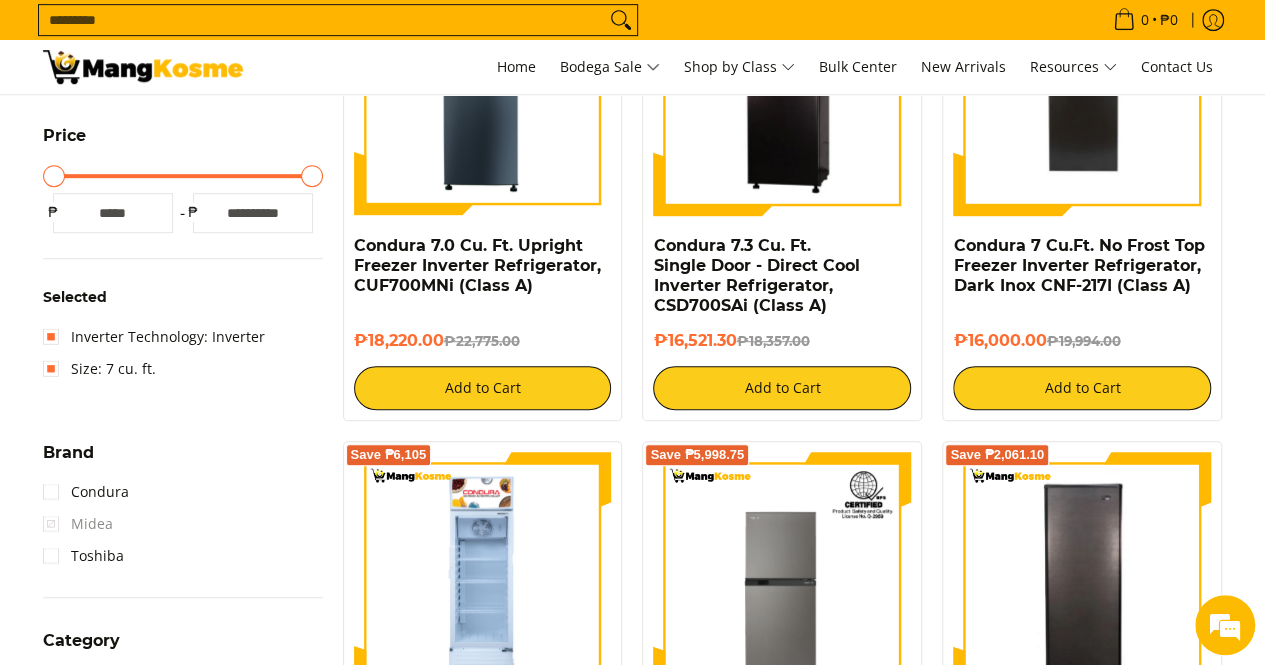 scroll, scrollTop: 461, scrollLeft: 0, axis: vertical 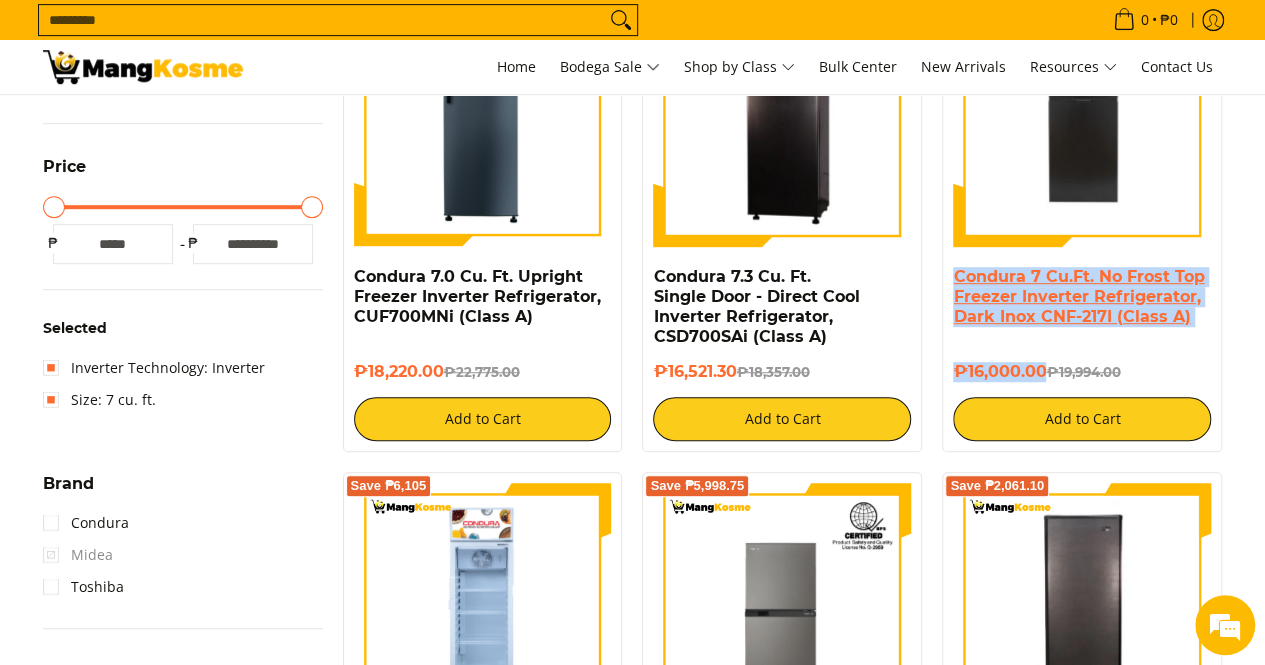 drag, startPoint x: 1045, startPoint y: 370, endPoint x: 953, endPoint y: 266, distance: 138.85243 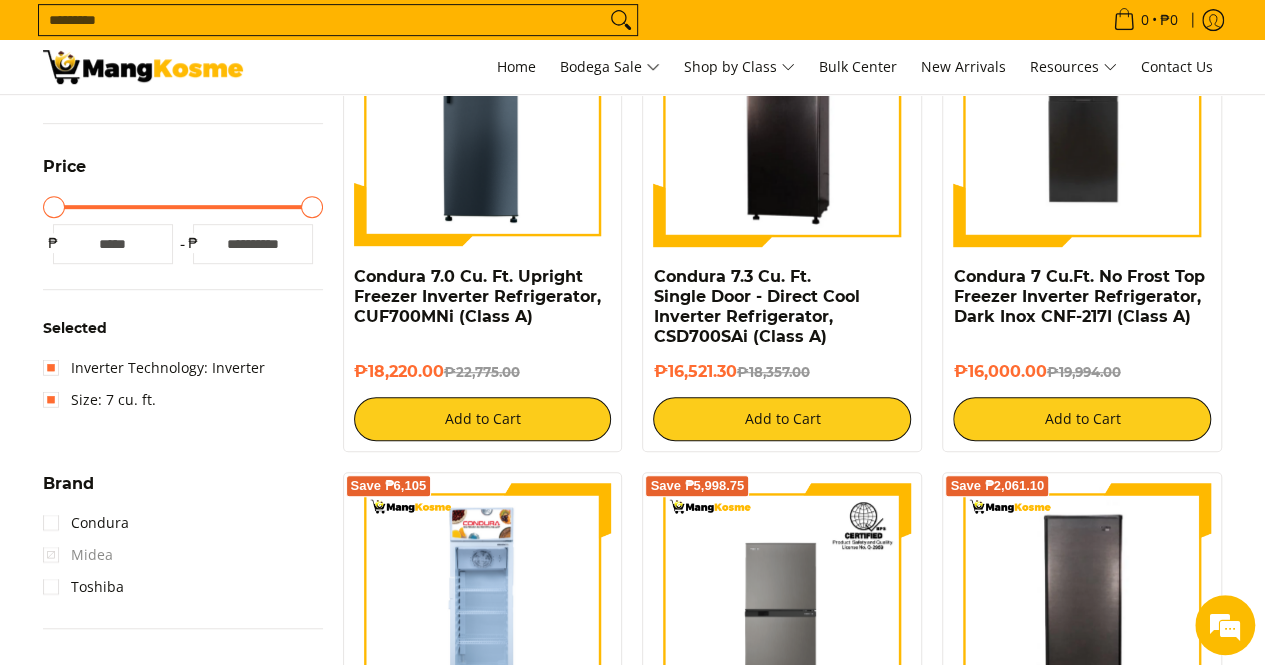 click on "Condura 7.3 Cu. Ft. Single Door - Direct Cool Inverter Refrigerator, CSD700SAi (Class A)" at bounding box center (782, 307) 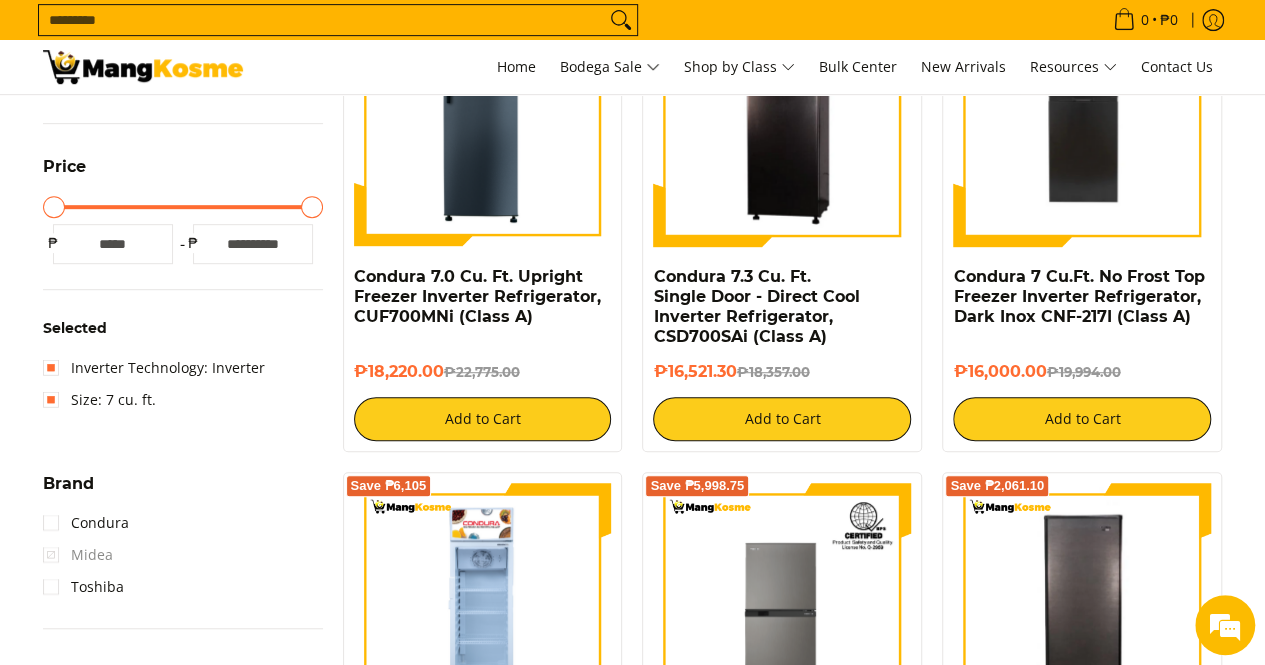 drag, startPoint x: 740, startPoint y: 371, endPoint x: 637, endPoint y: 279, distance: 138.10503 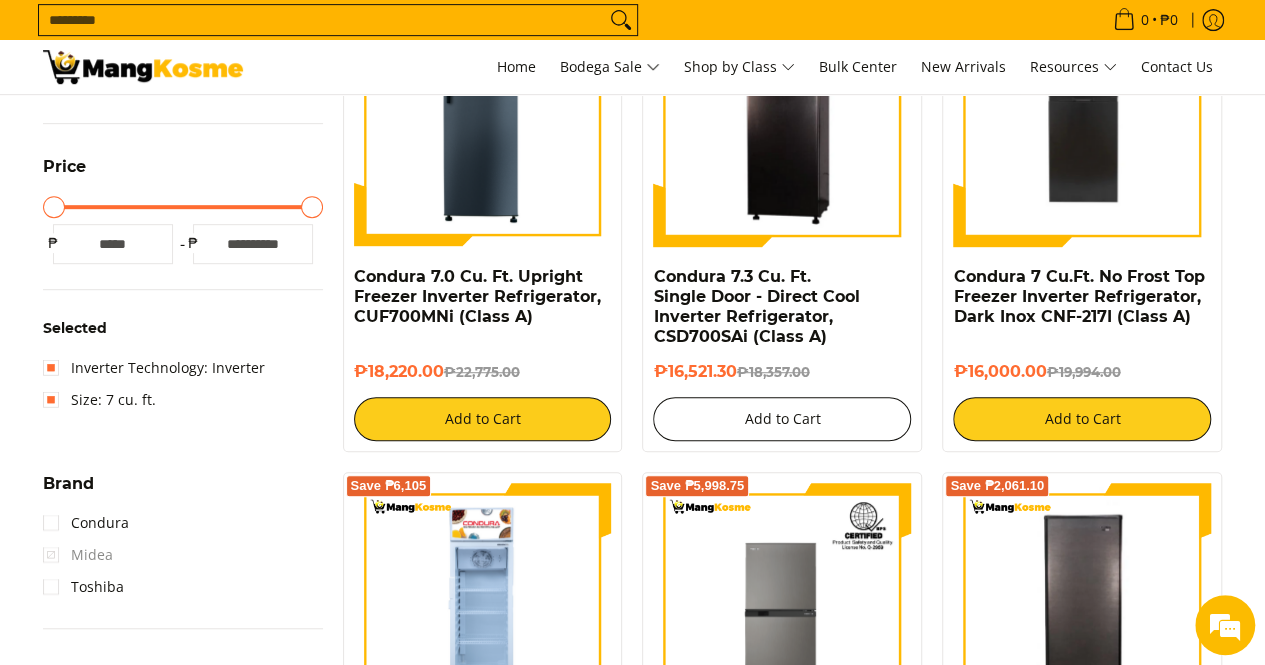 type 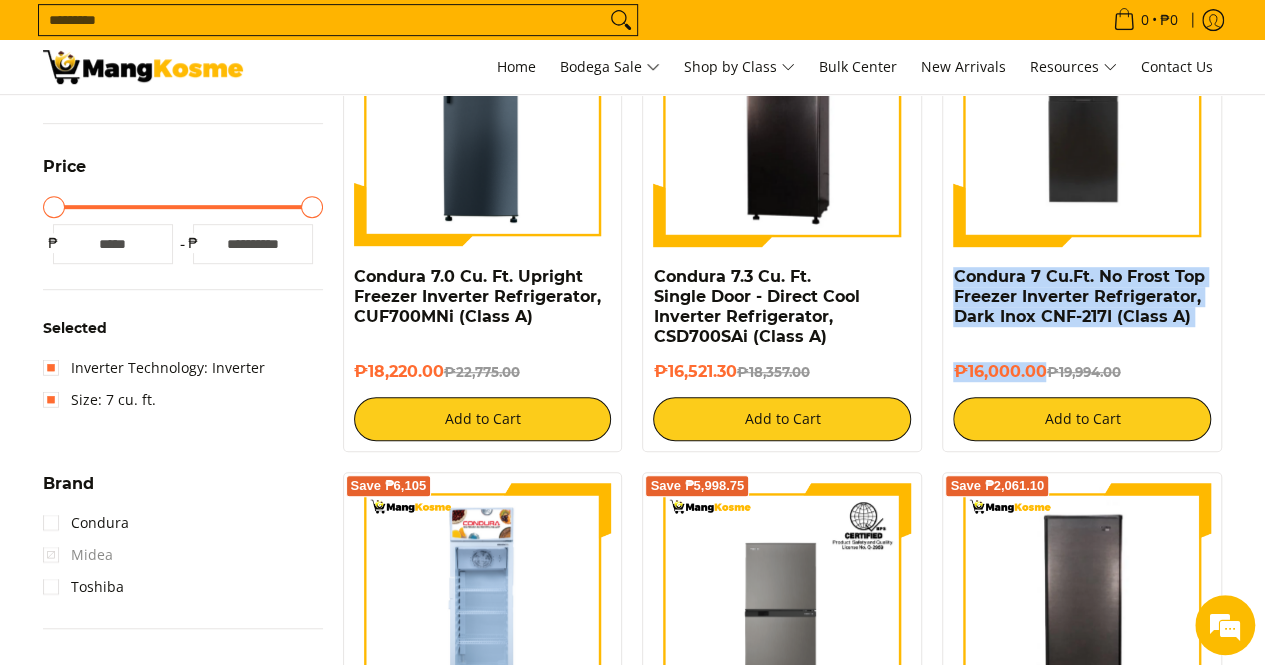 drag, startPoint x: 1046, startPoint y: 365, endPoint x: 951, endPoint y: 269, distance: 135.05925 